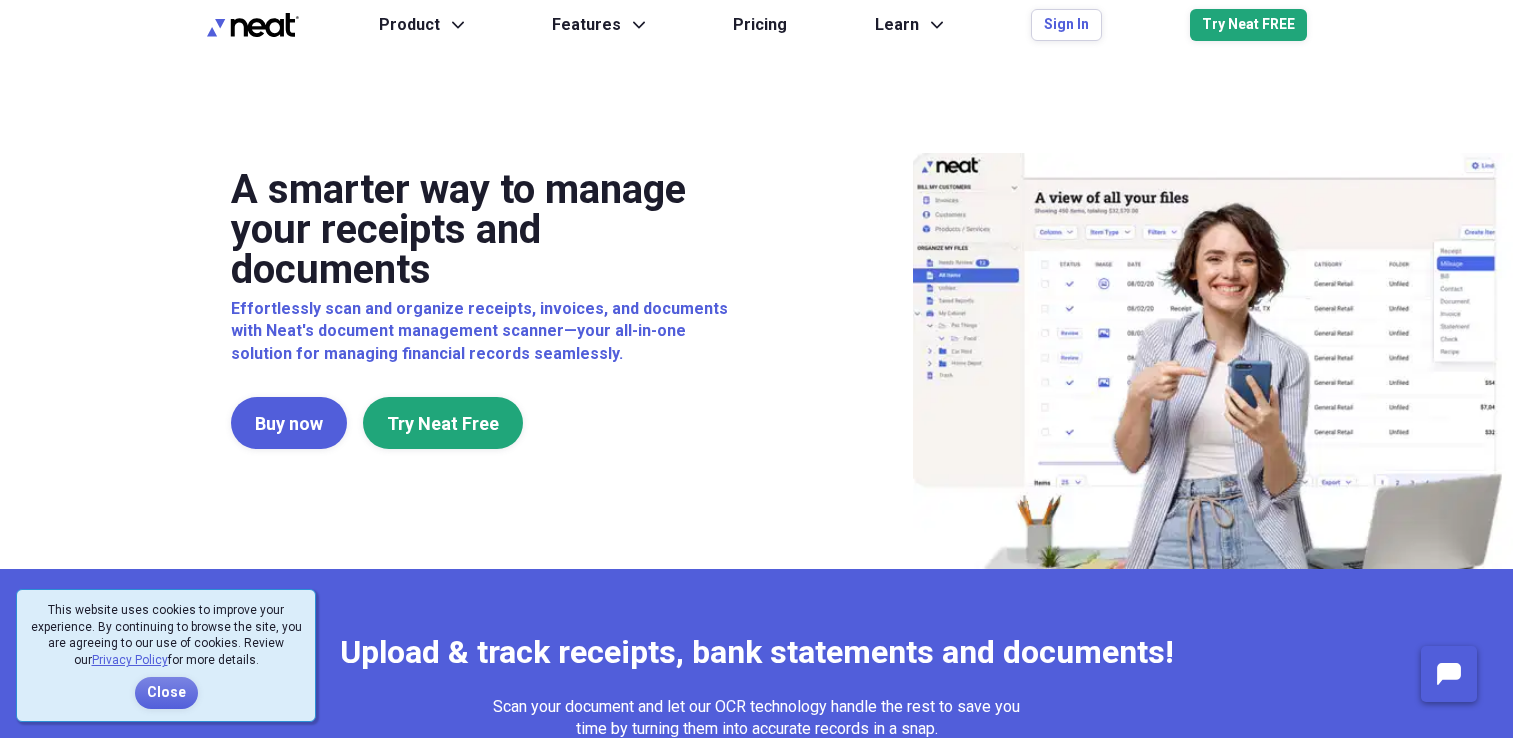 scroll, scrollTop: 0, scrollLeft: 0, axis: both 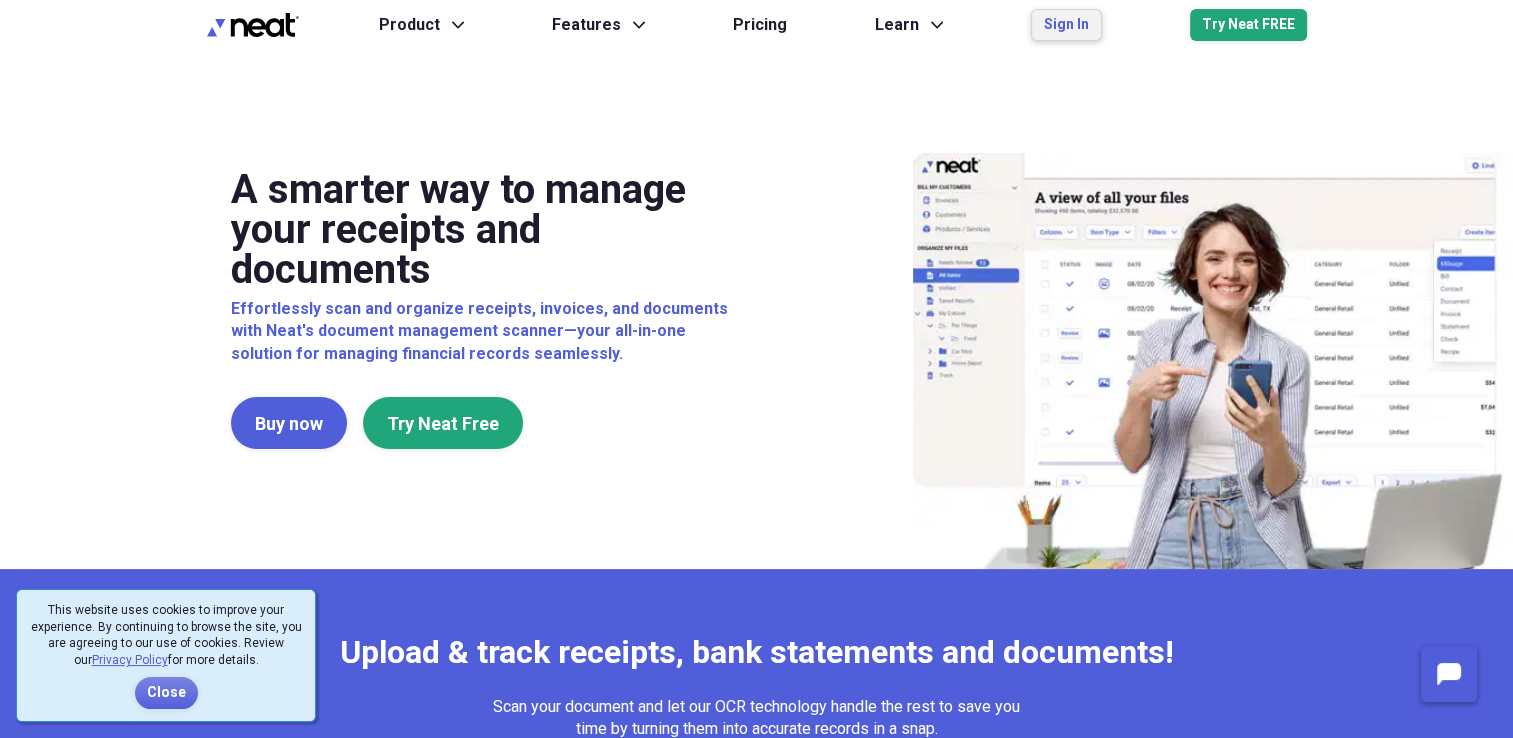 click on "Sign In" at bounding box center (1066, 25) 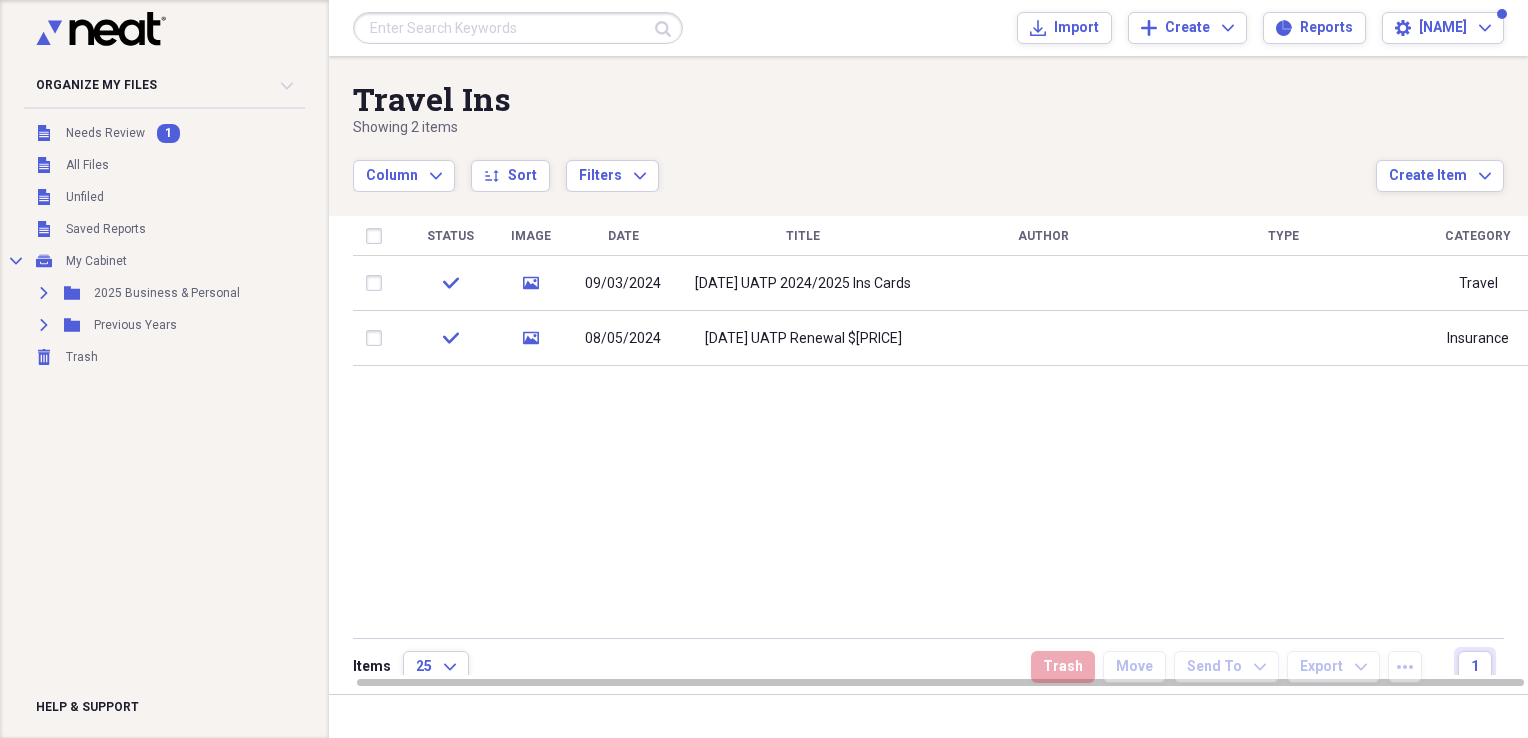 scroll, scrollTop: 0, scrollLeft: 0, axis: both 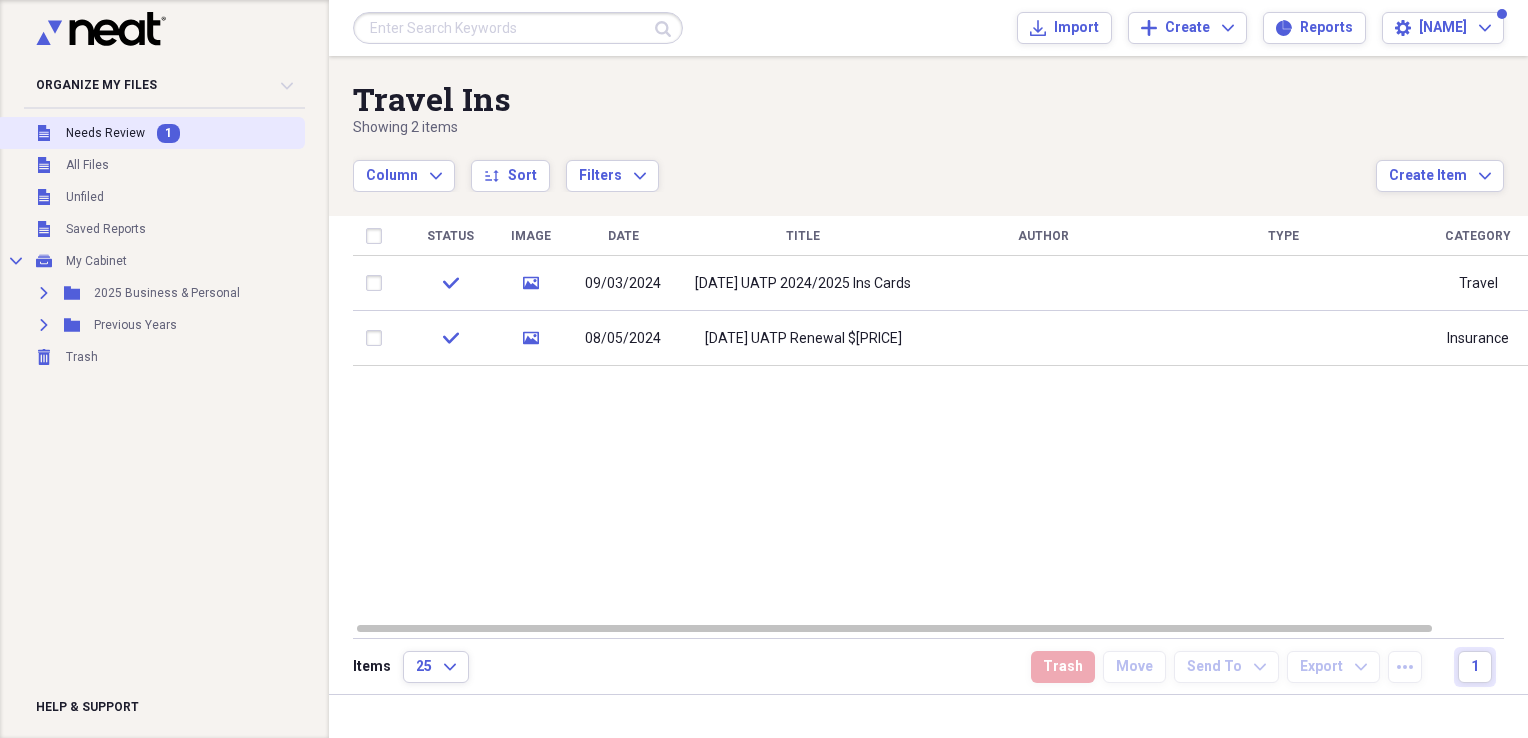 click on "Needs Review" at bounding box center [105, 133] 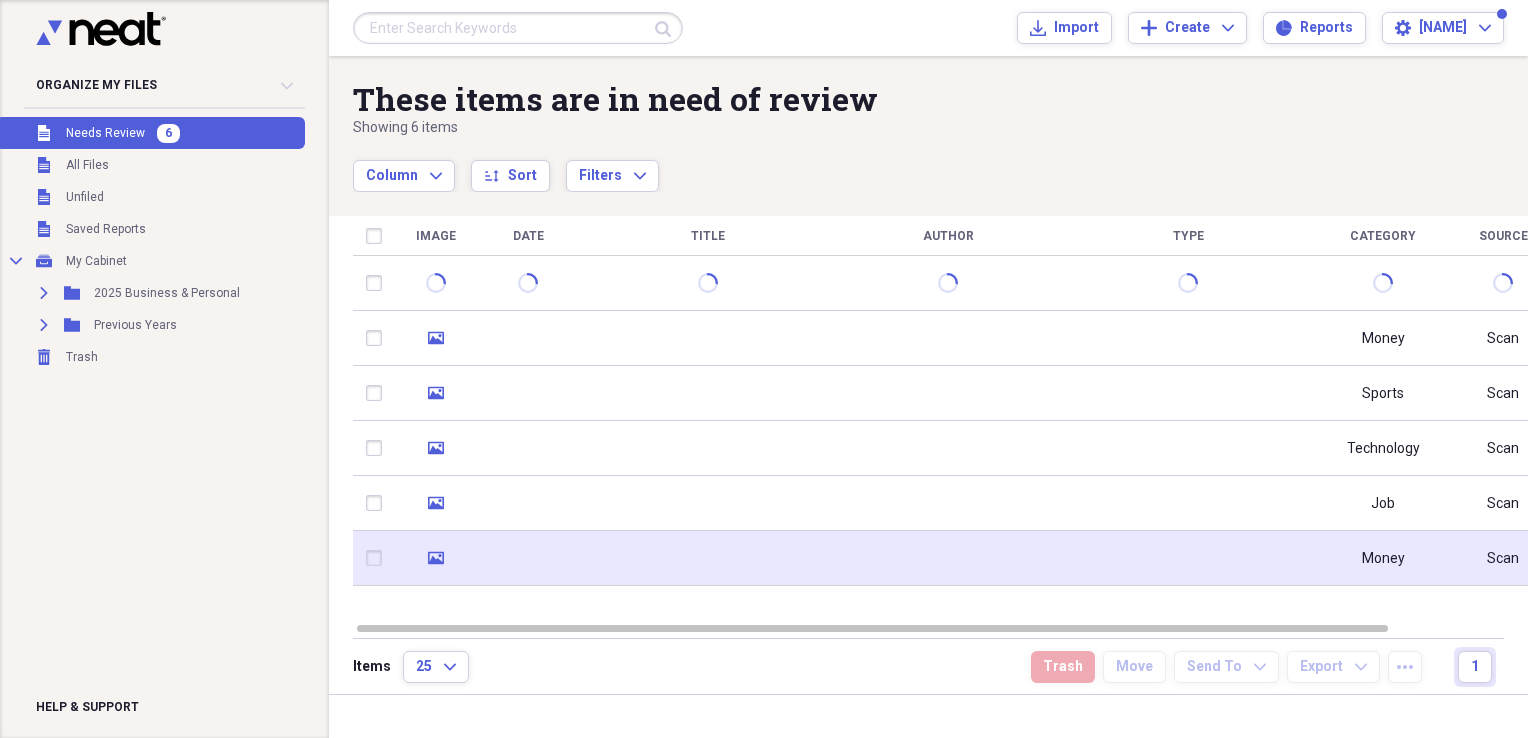 click at bounding box center [708, 558] 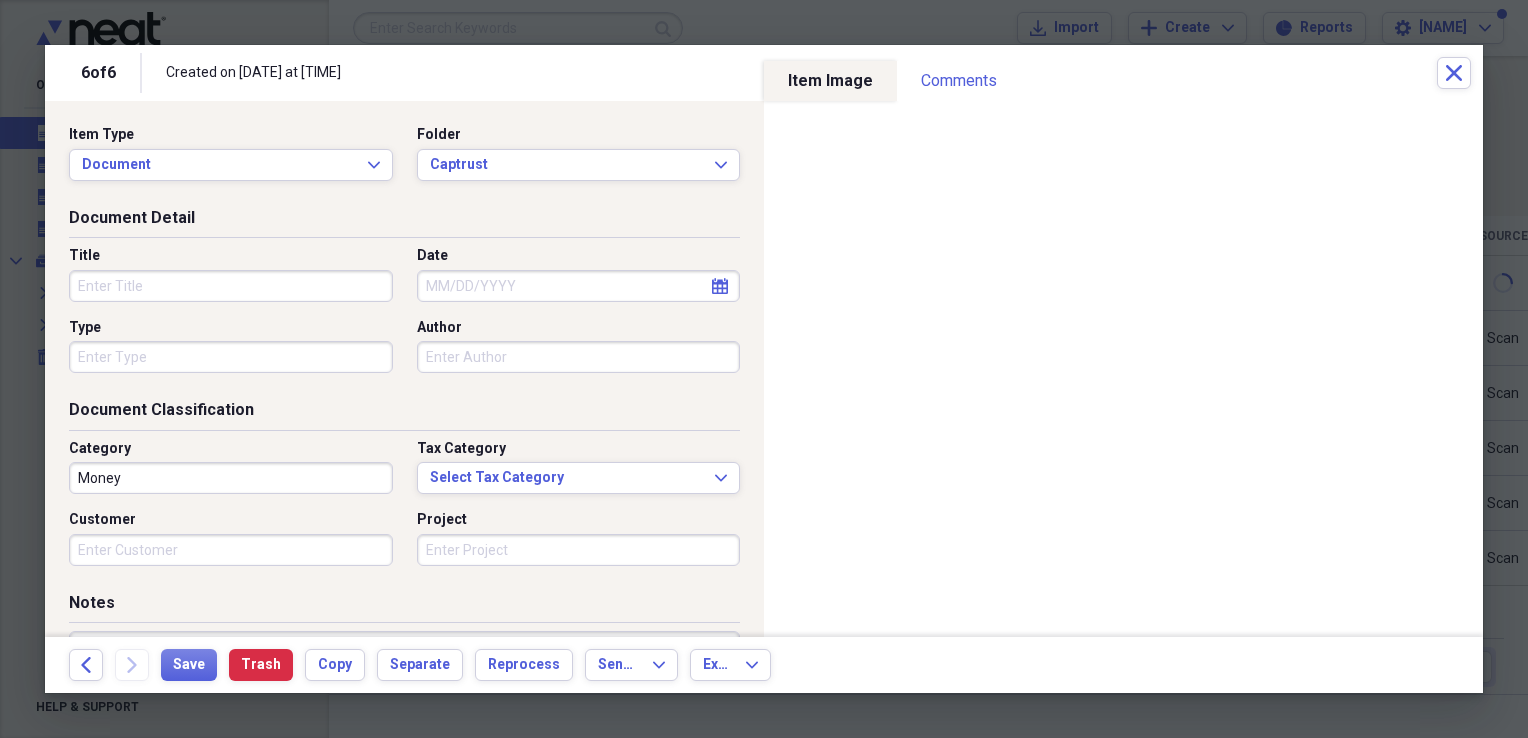 click on "Title" at bounding box center [231, 286] 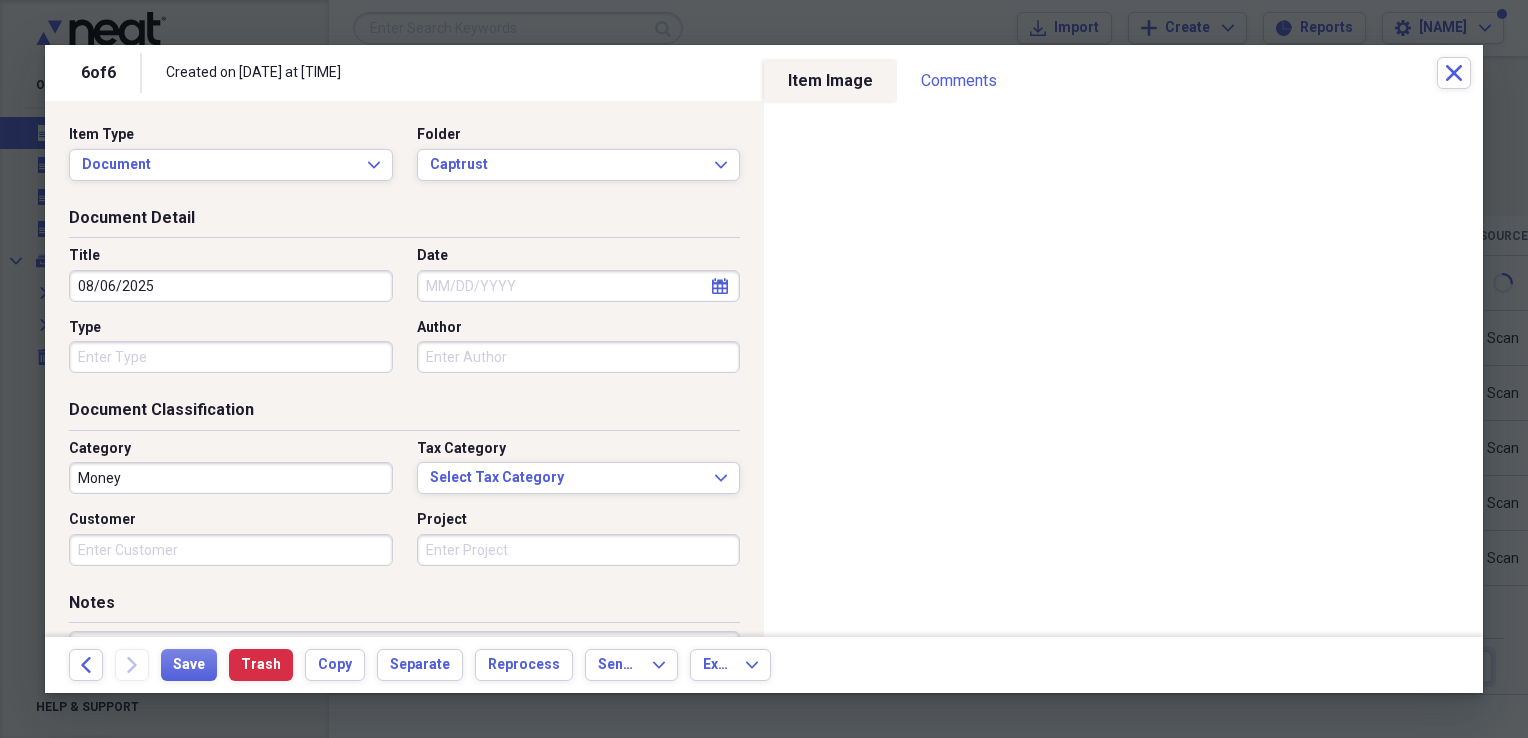 drag, startPoint x: 168, startPoint y: 290, endPoint x: 45, endPoint y: 283, distance: 123.19903 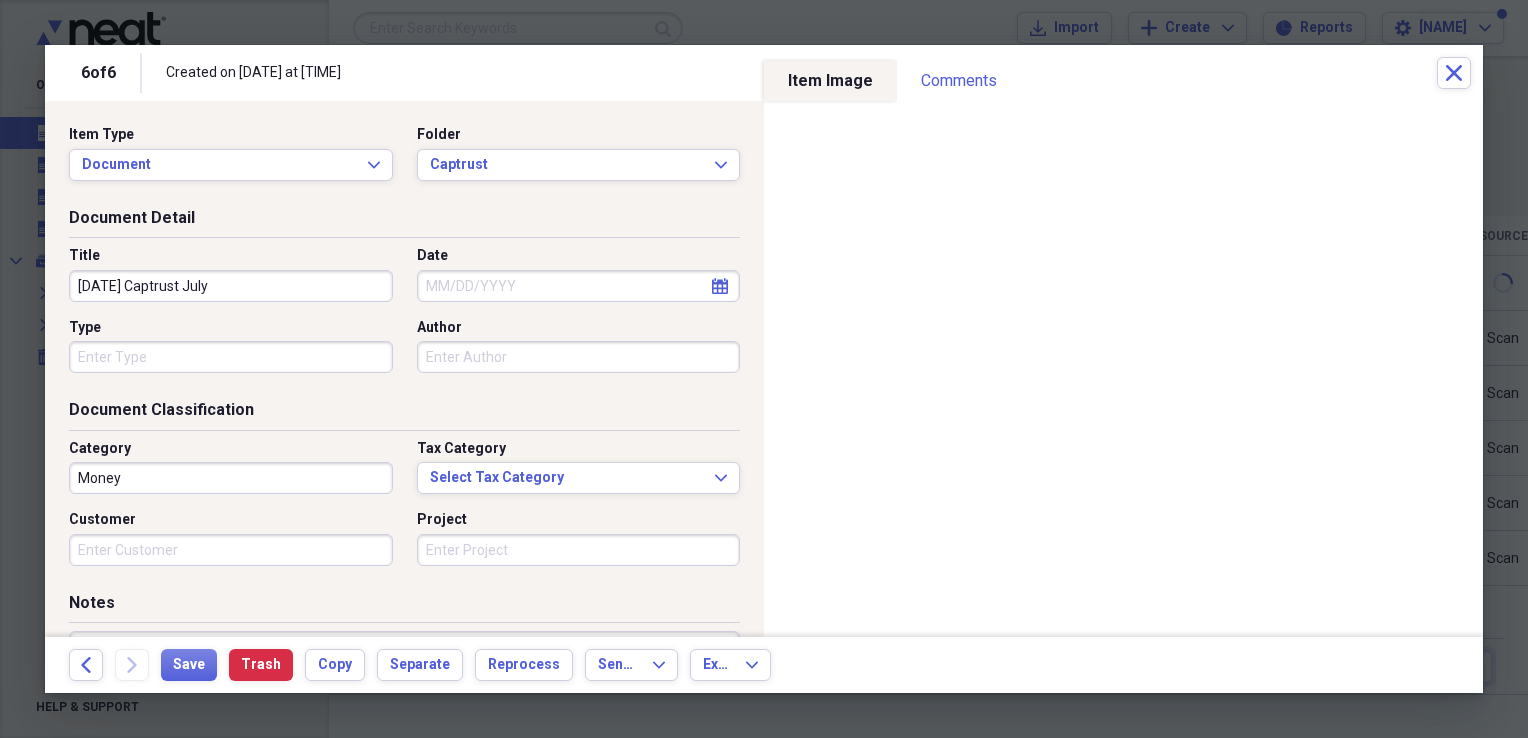 type on "[DATE] Captrust July" 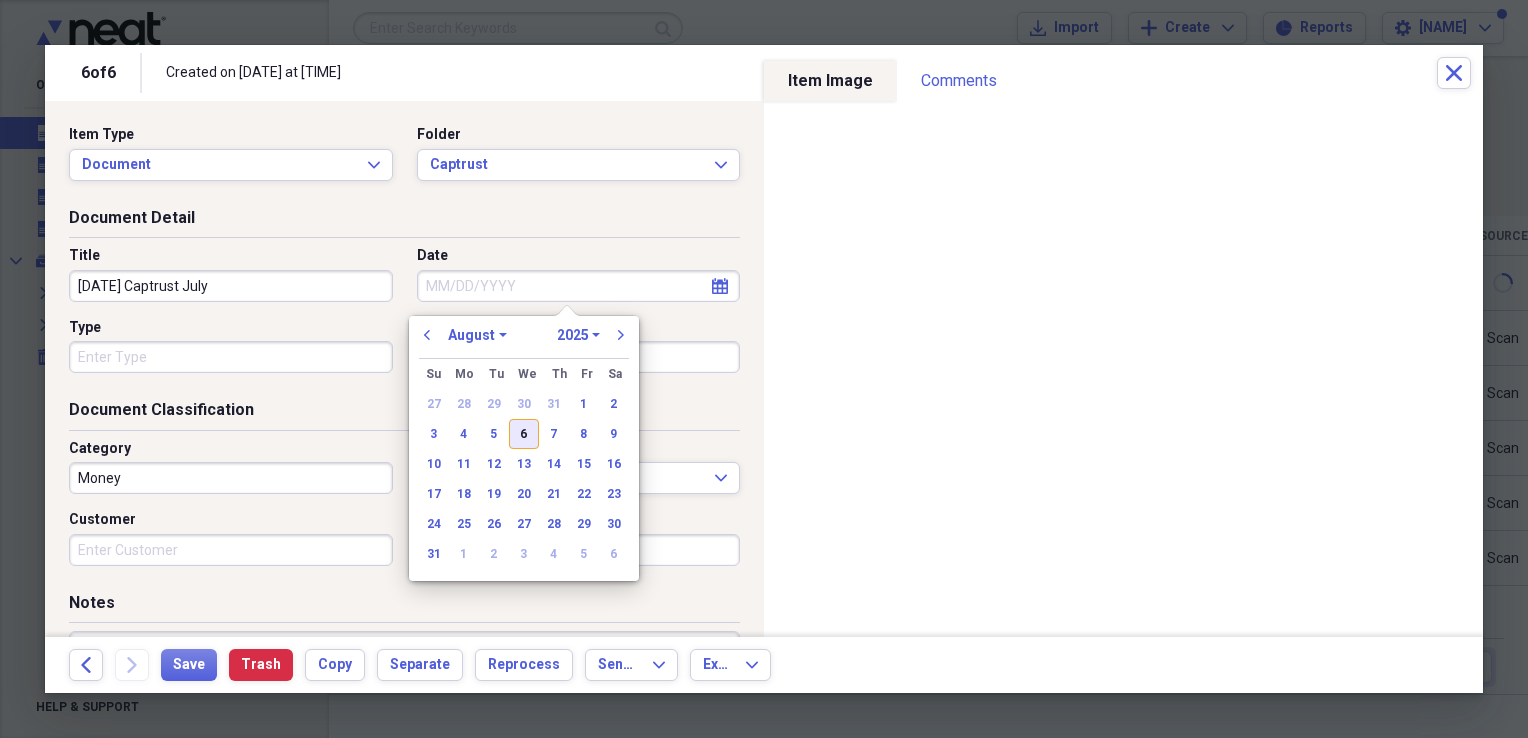 click on "6" at bounding box center [524, 434] 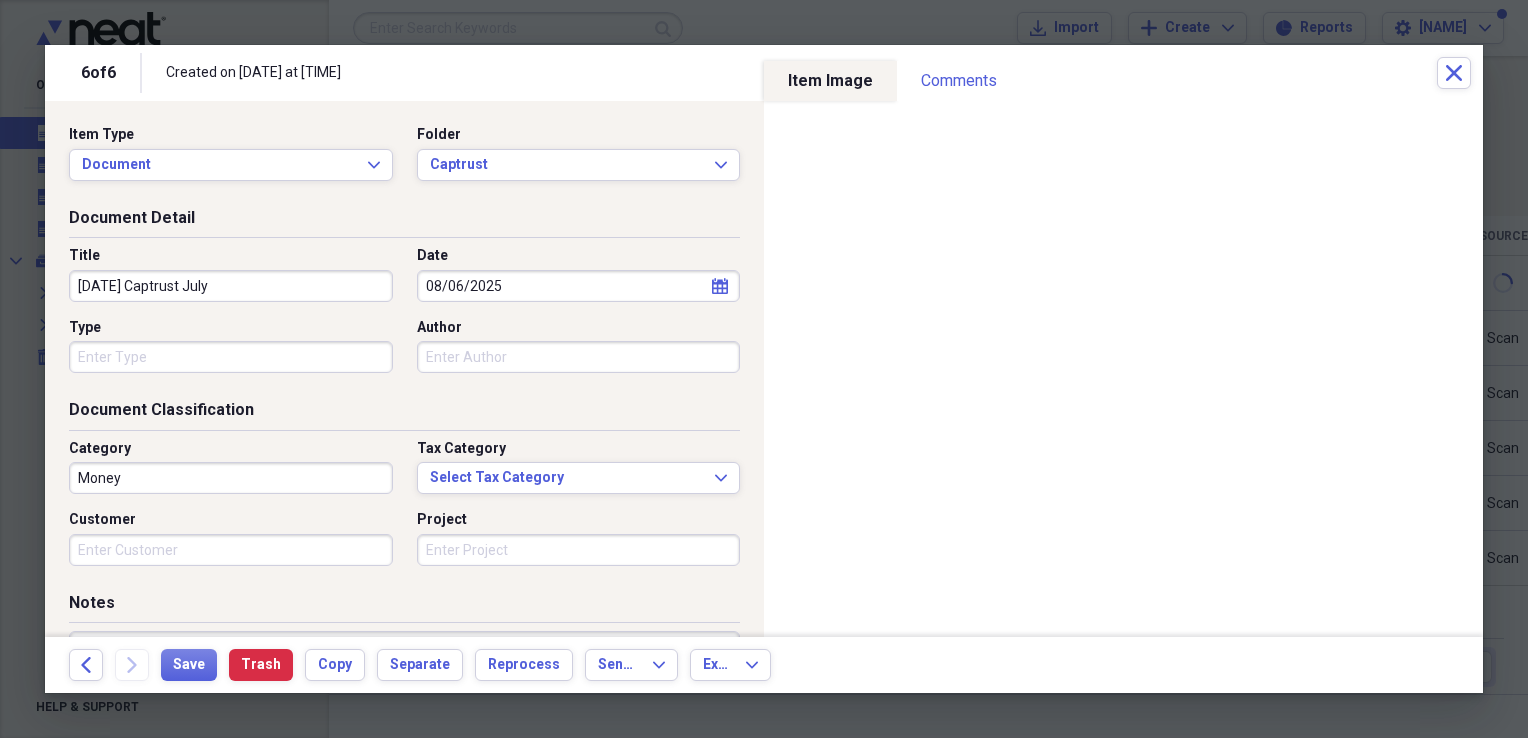 click on "Money" at bounding box center (231, 478) 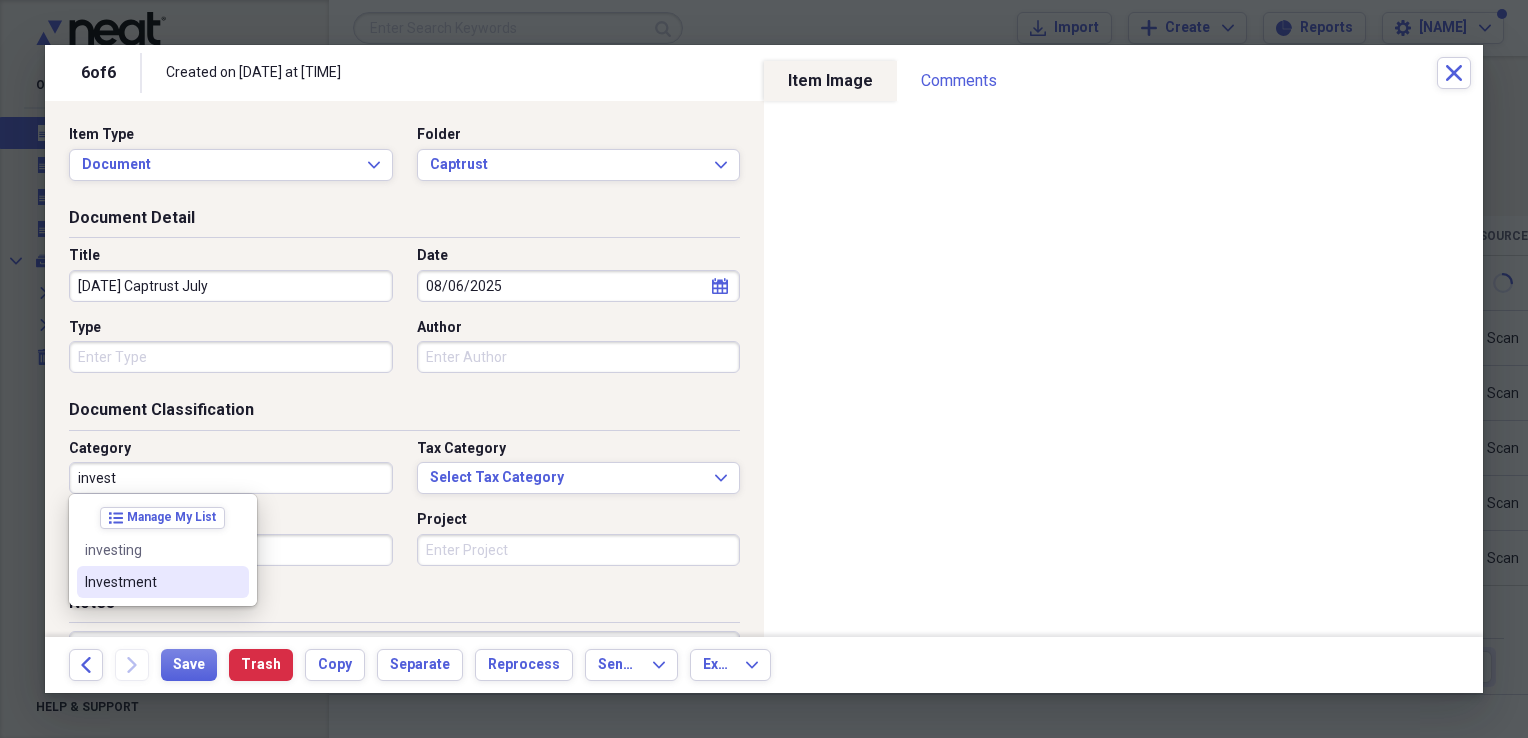 click on "Investment" at bounding box center (151, 582) 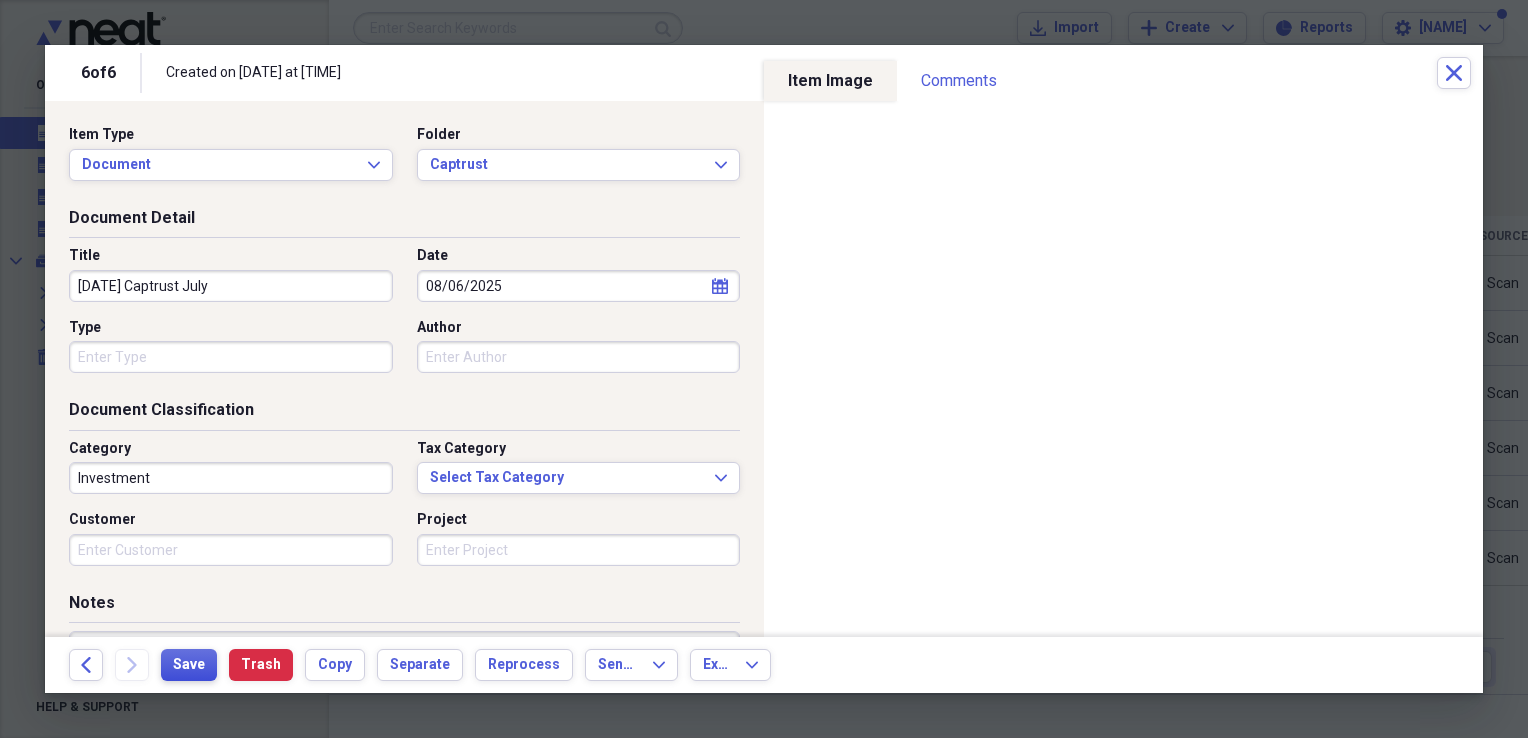 click on "Save" at bounding box center (189, 665) 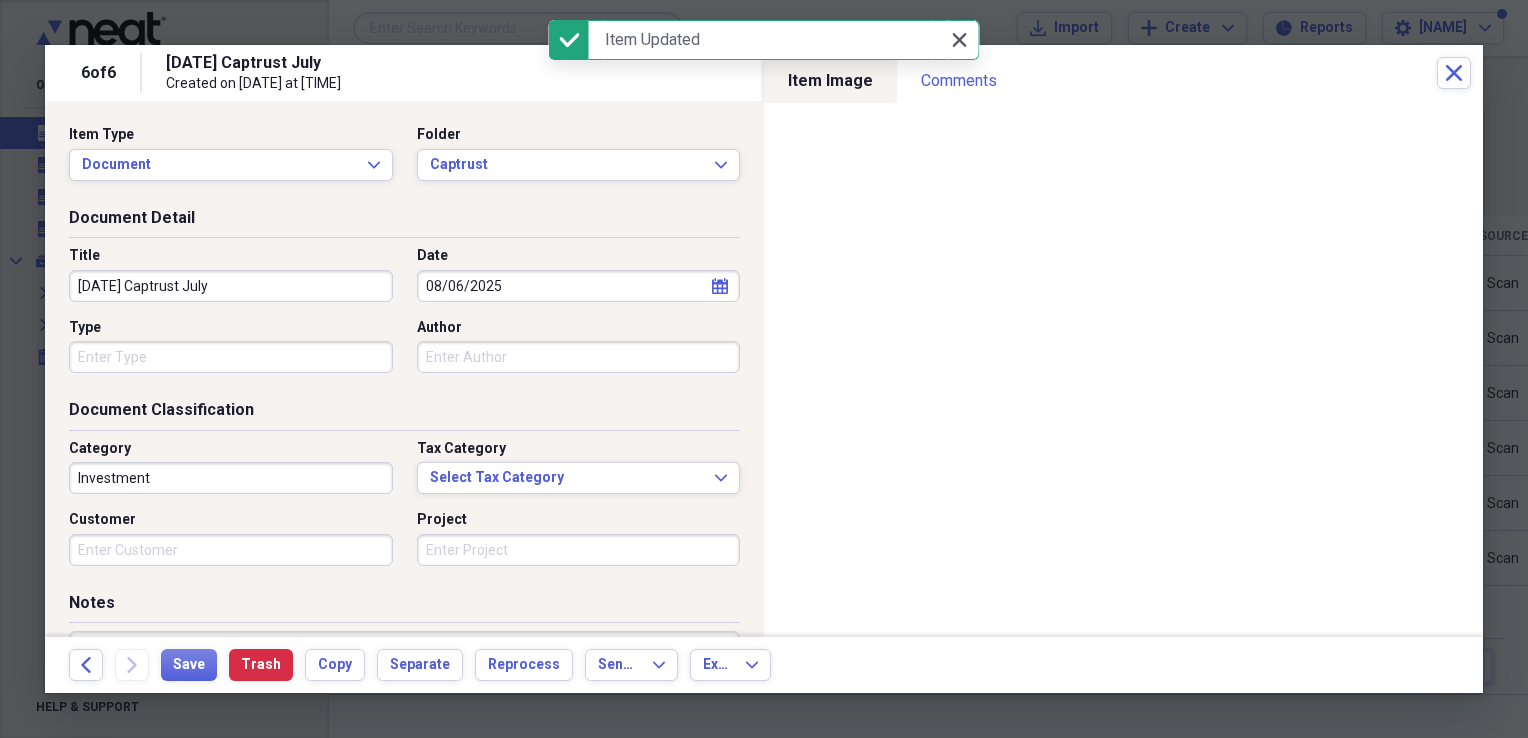 click on "Close" 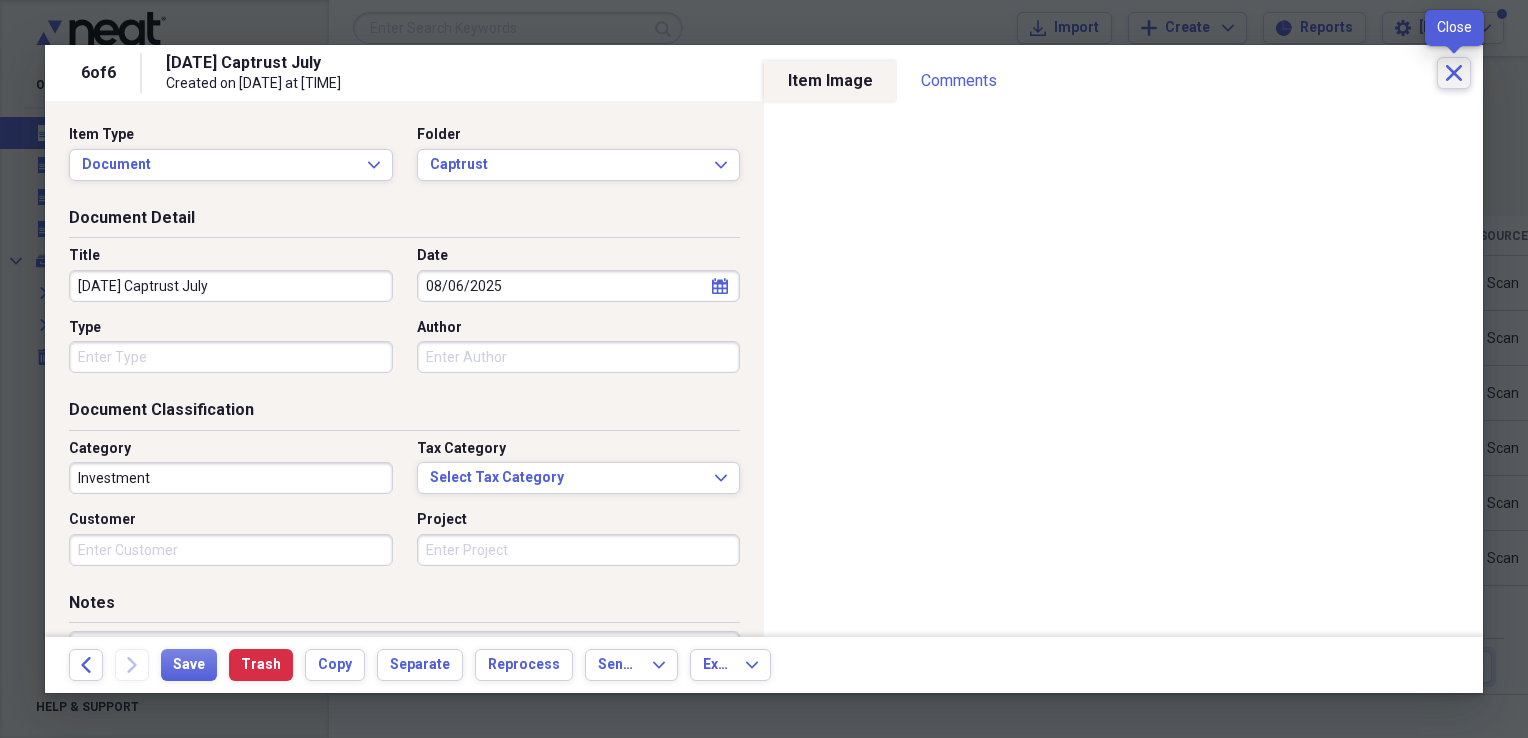 click 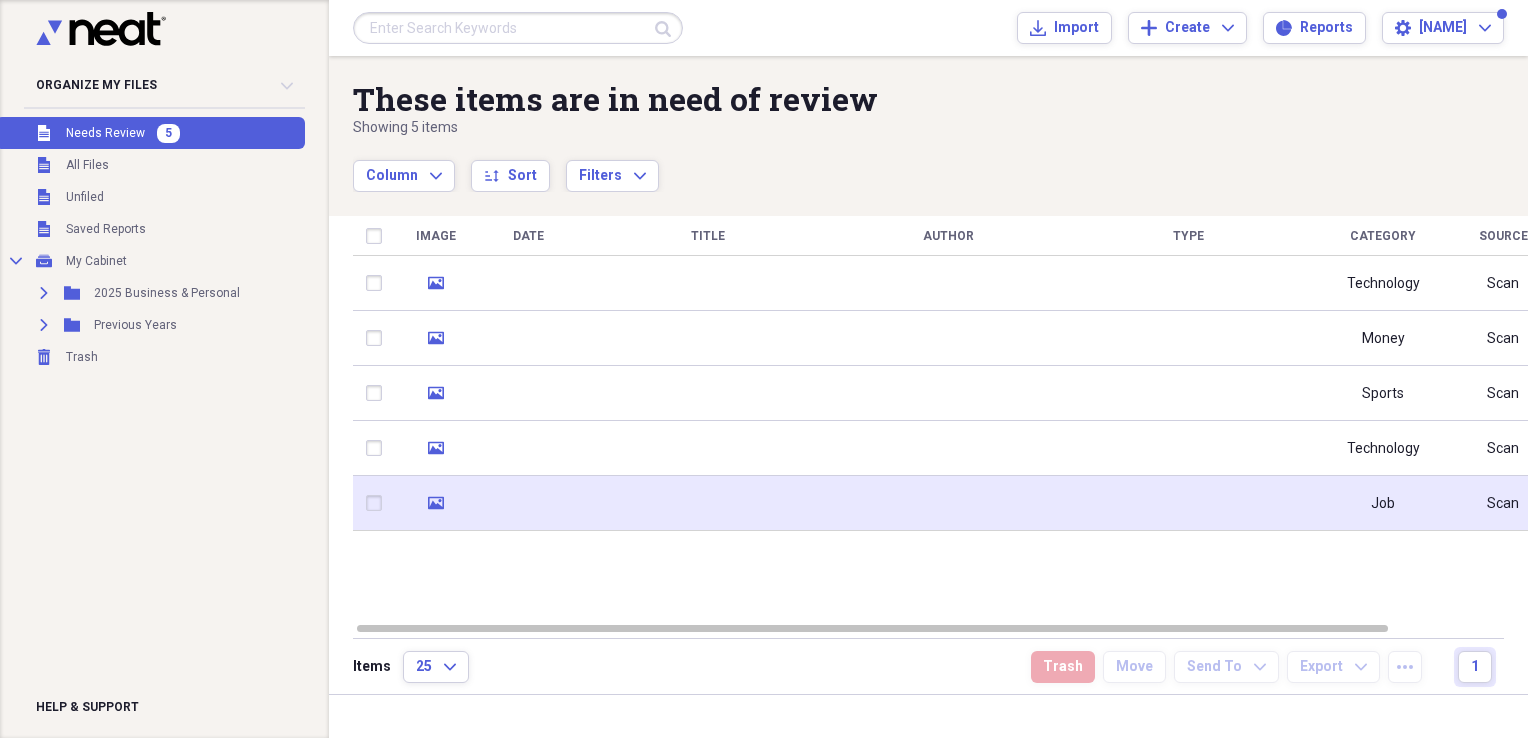 click at bounding box center [708, 503] 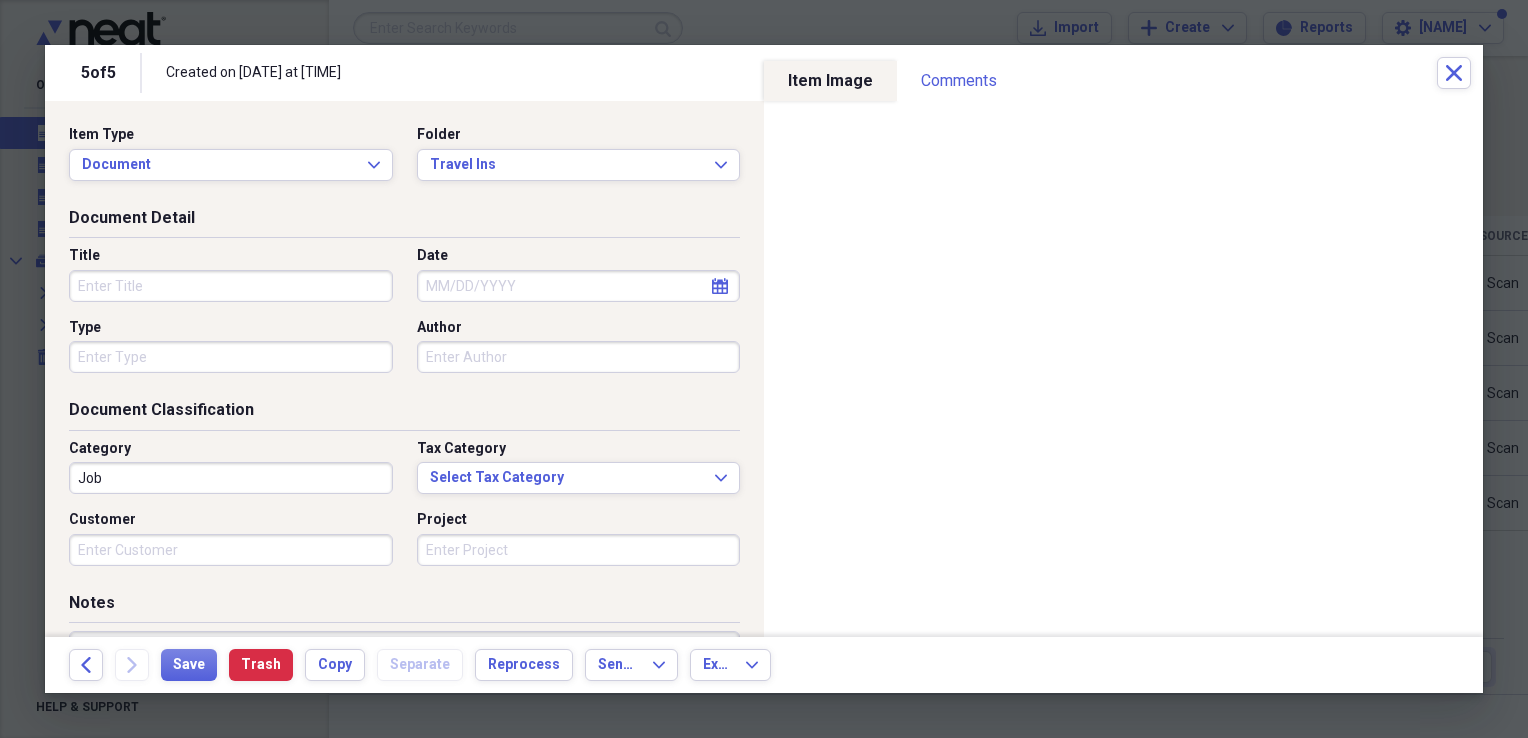 click on "Title" at bounding box center (231, 286) 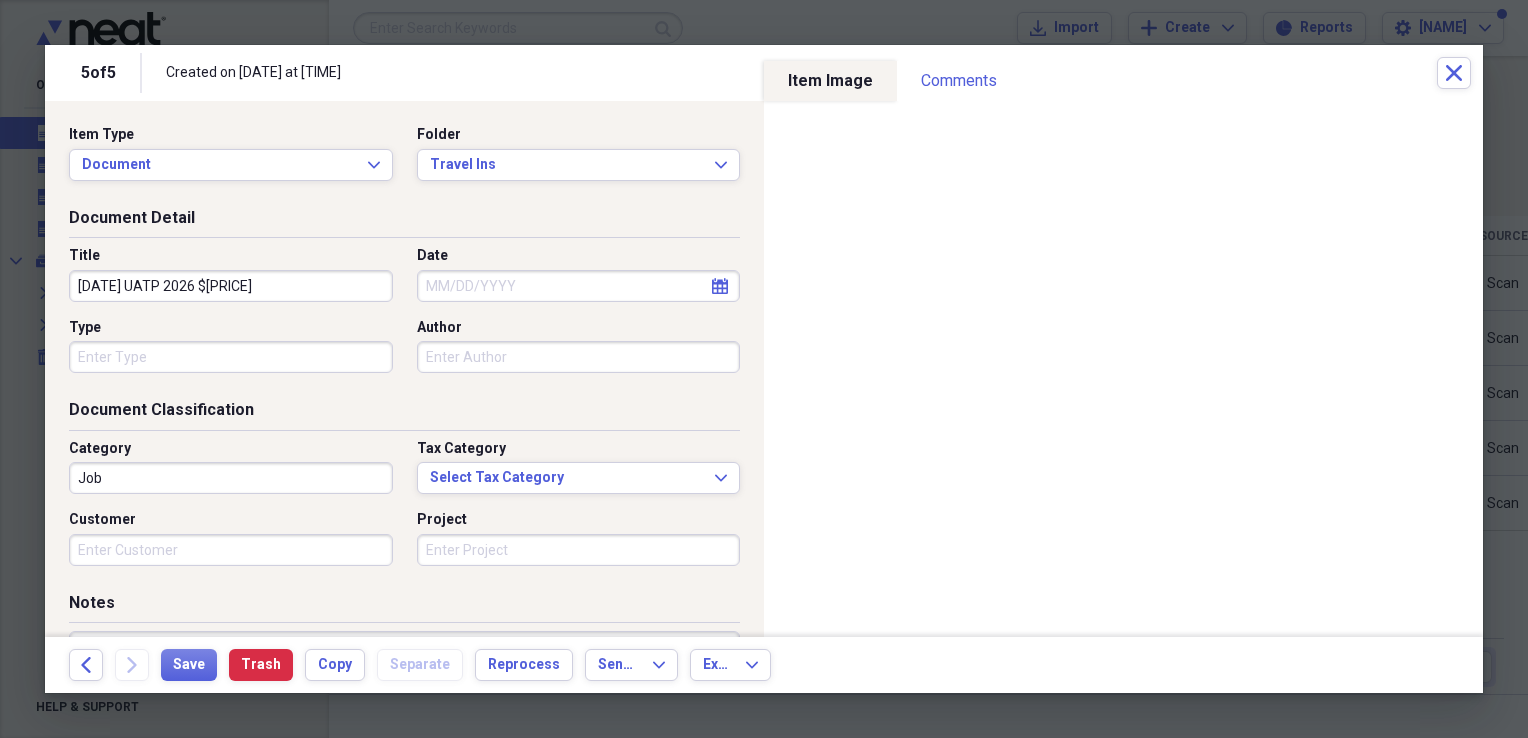 type on "[DATE] UATP 2026 $[PRICE]" 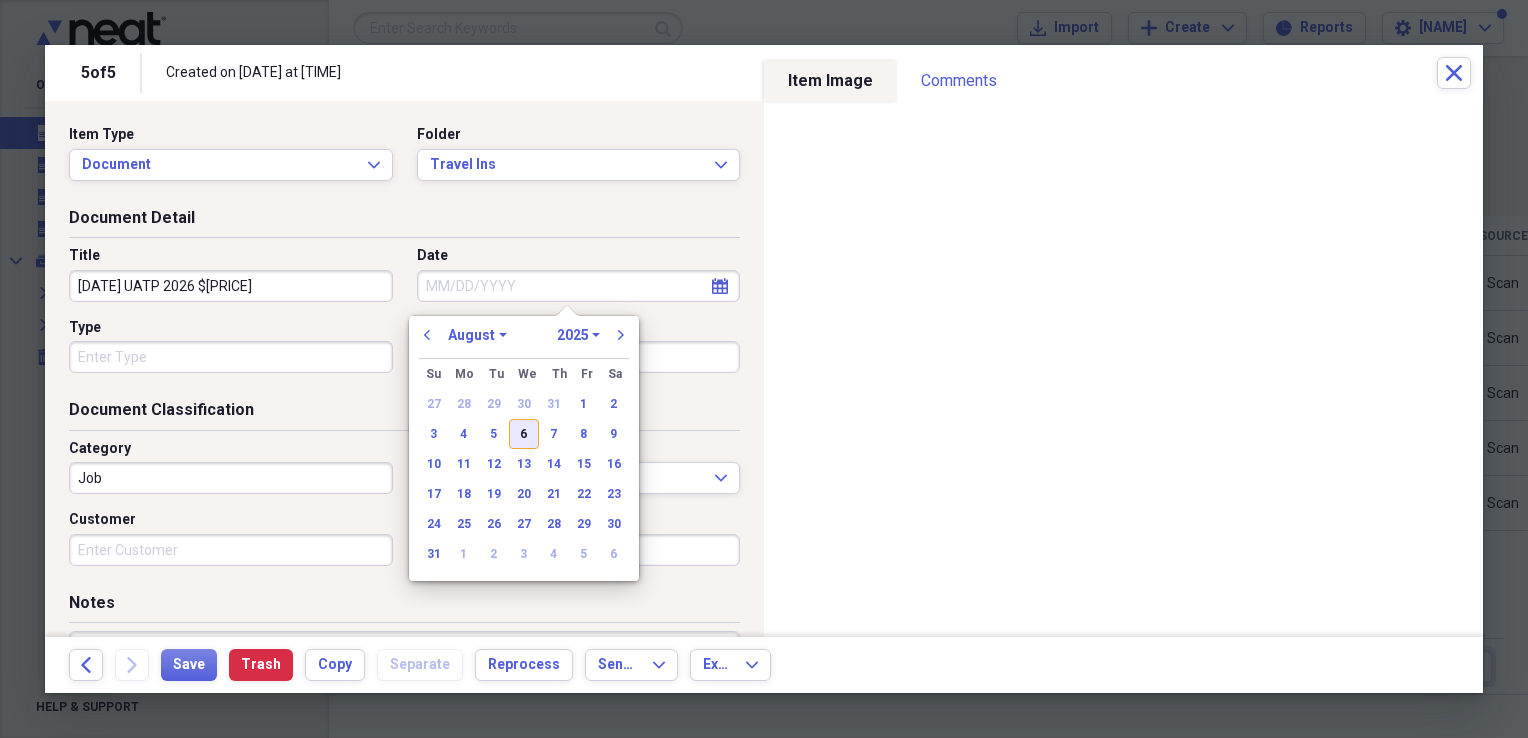click on "6" at bounding box center [524, 434] 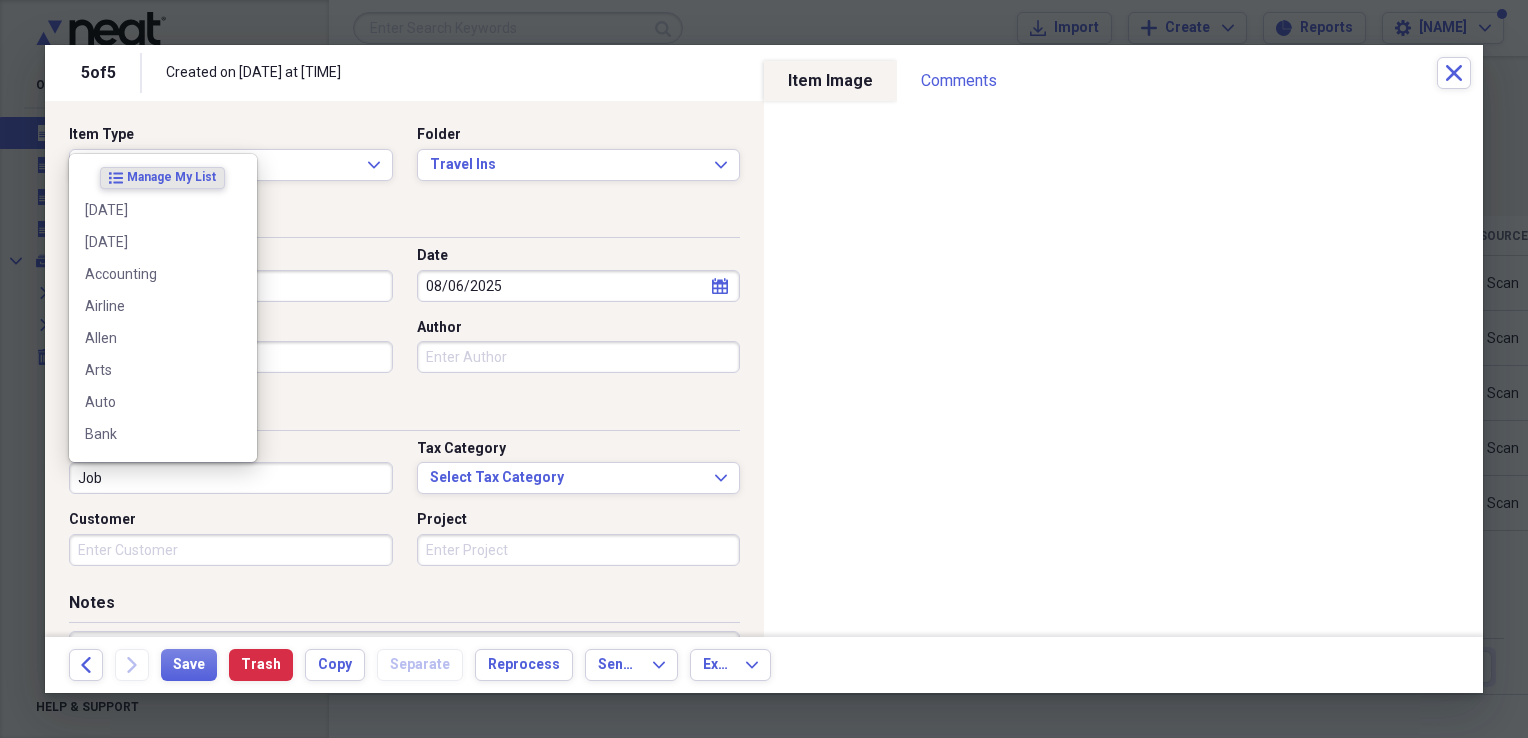 click on "Job" at bounding box center (231, 478) 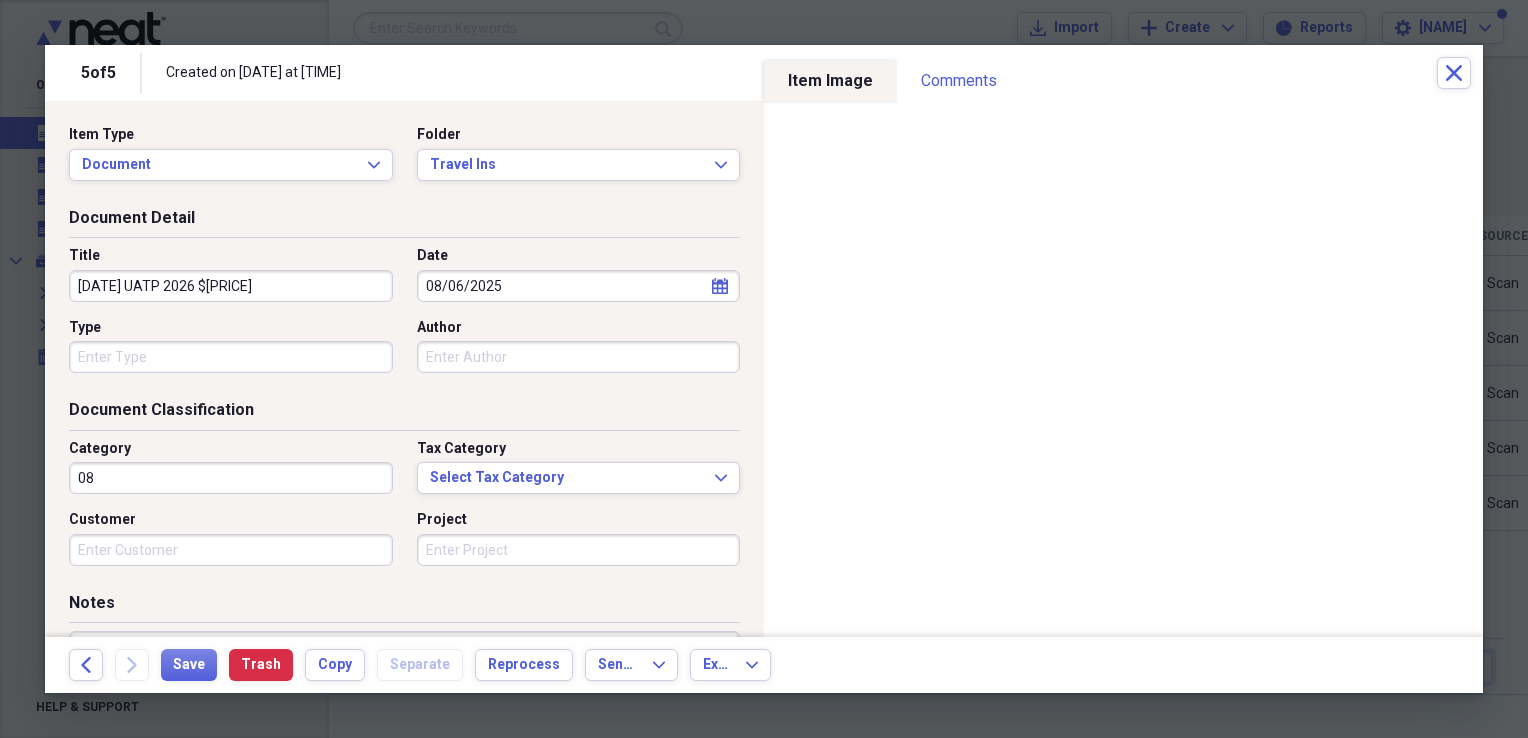 type on "0" 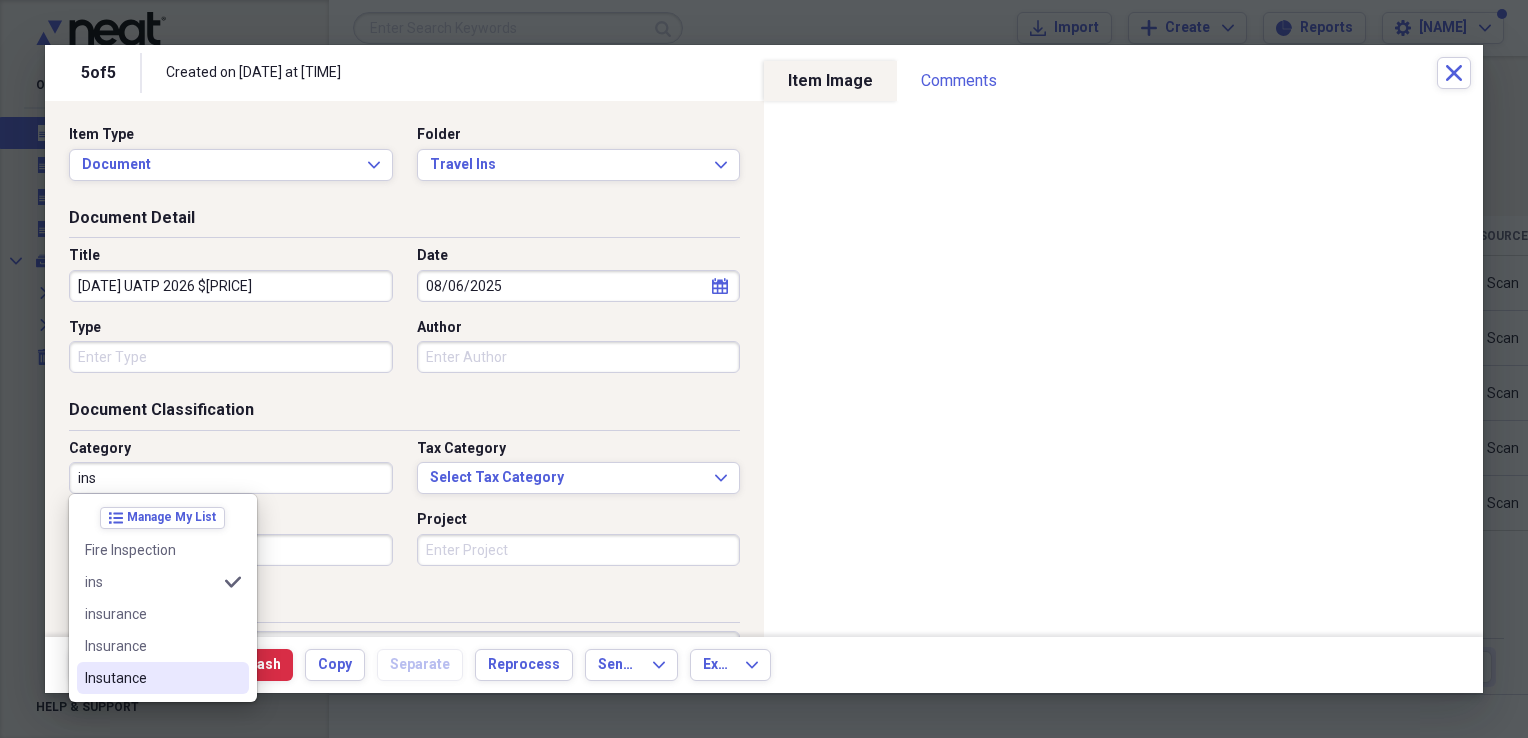 click on "Insutance" at bounding box center (151, 678) 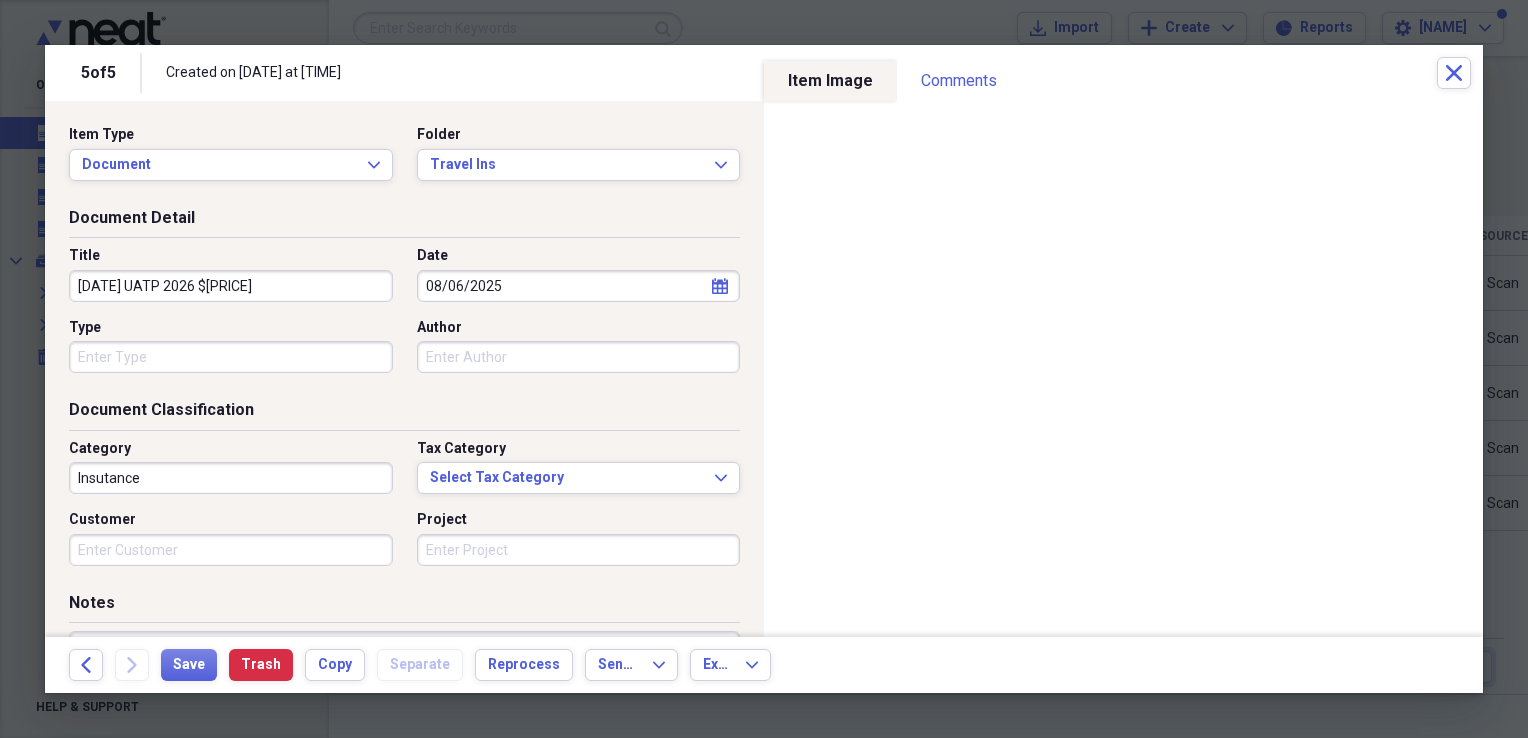 drag, startPoint x: 164, startPoint y: 481, endPoint x: 41, endPoint y: 460, distance: 124.77981 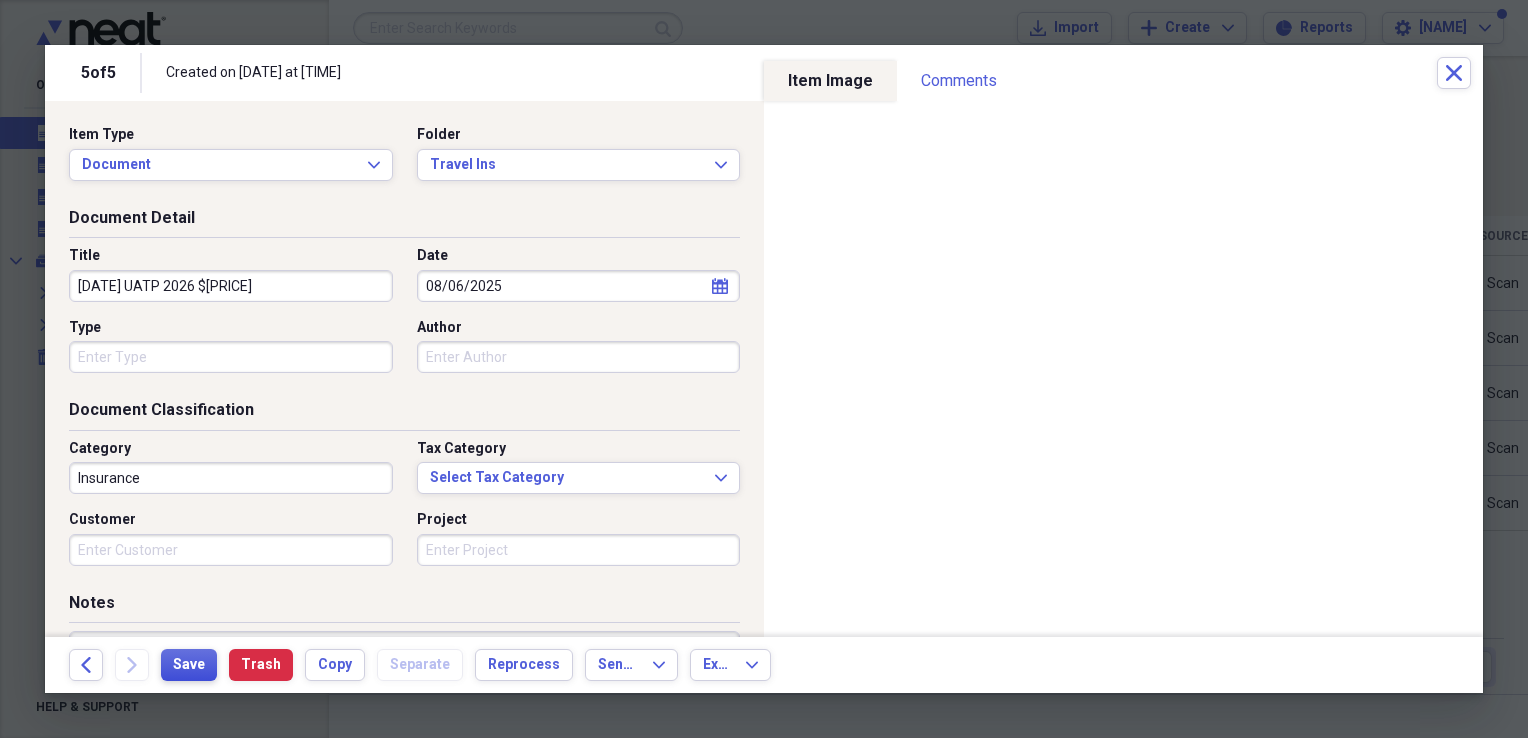 type on "Insurance" 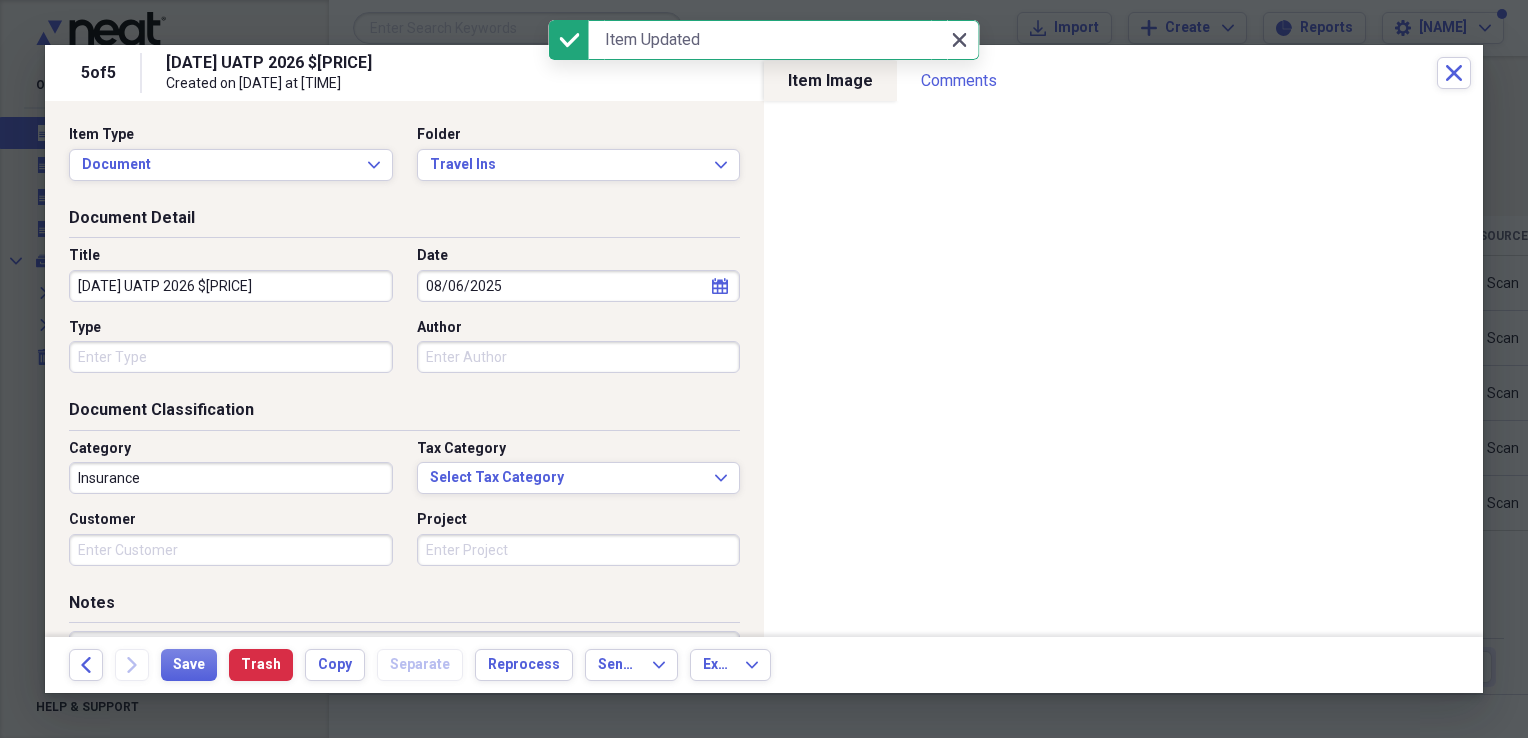 click 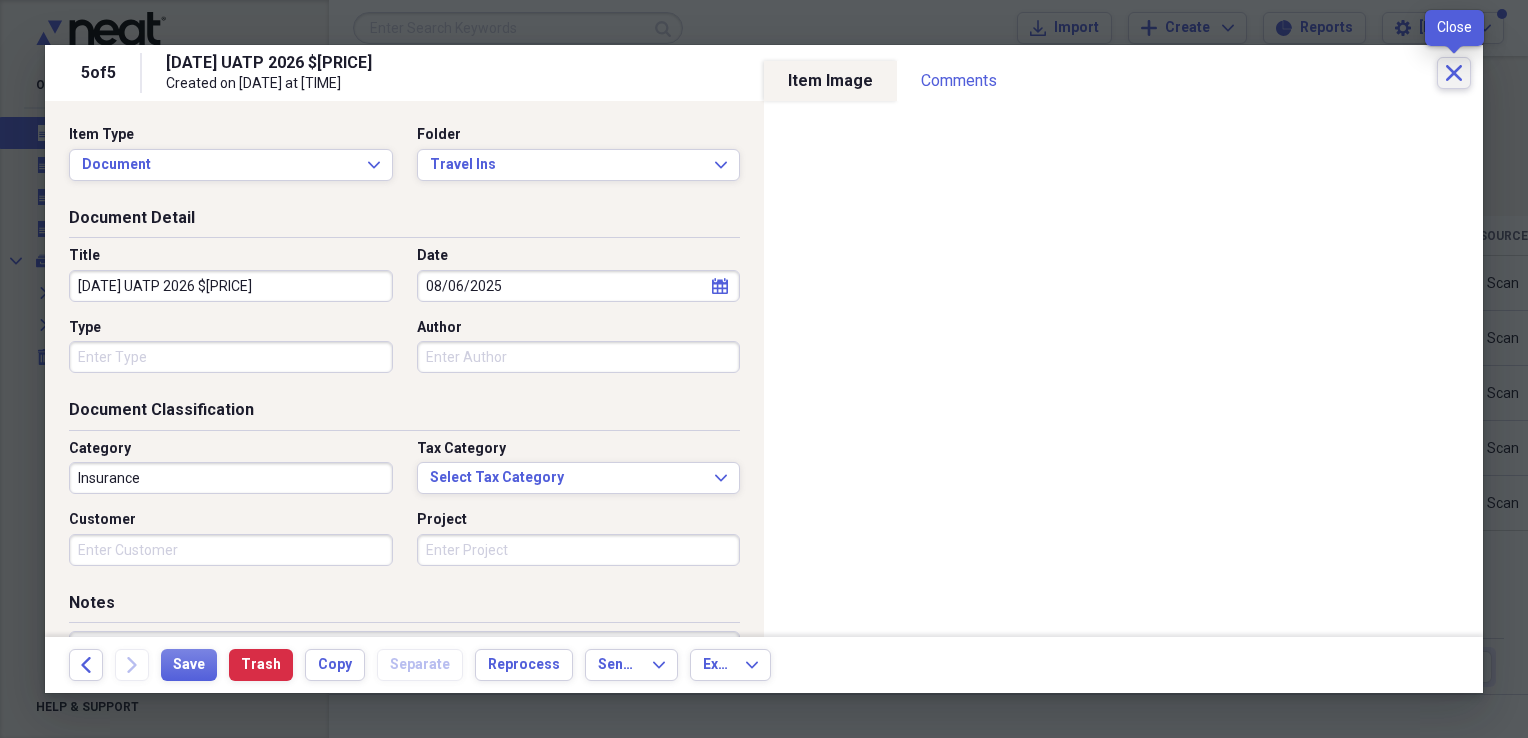 click on "Close" 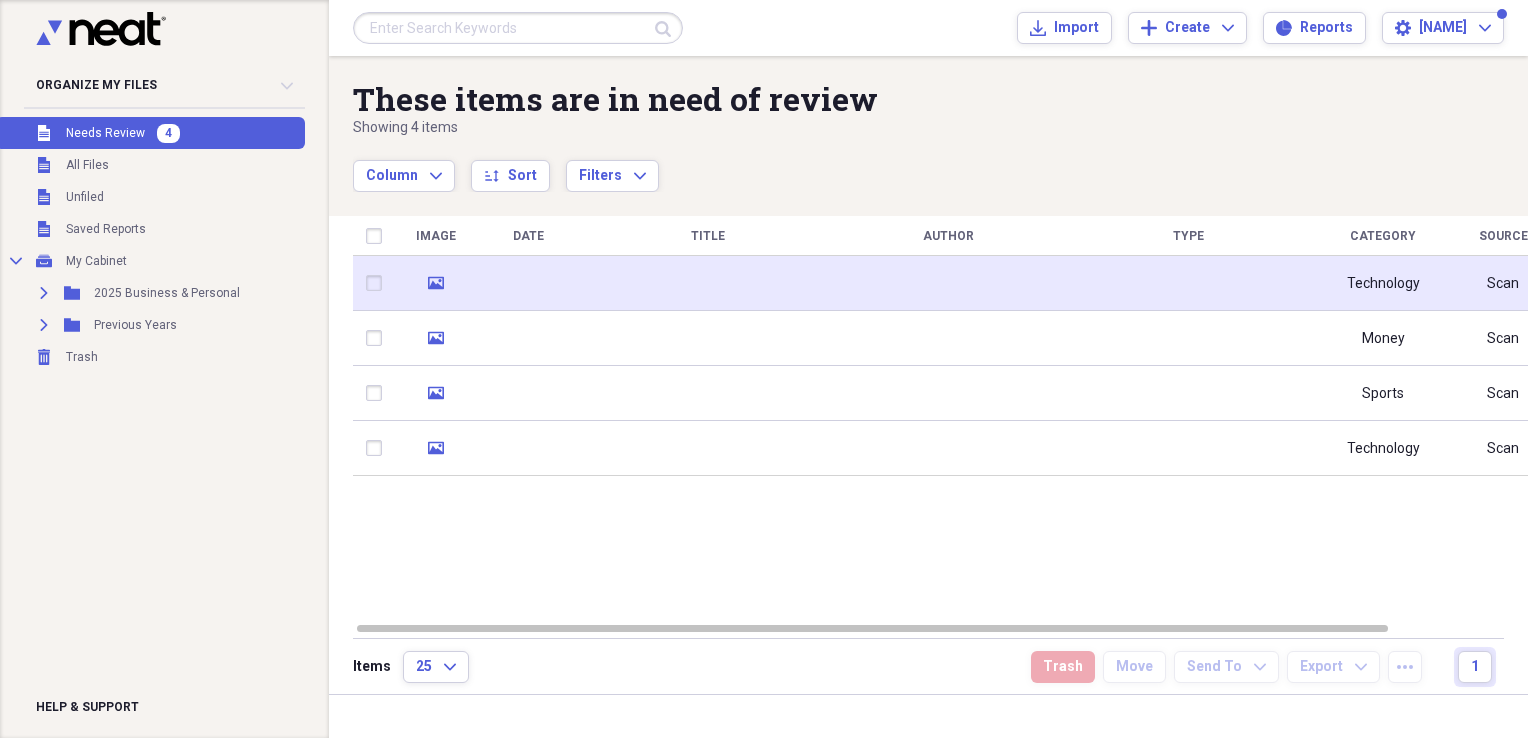 click at bounding box center [708, 283] 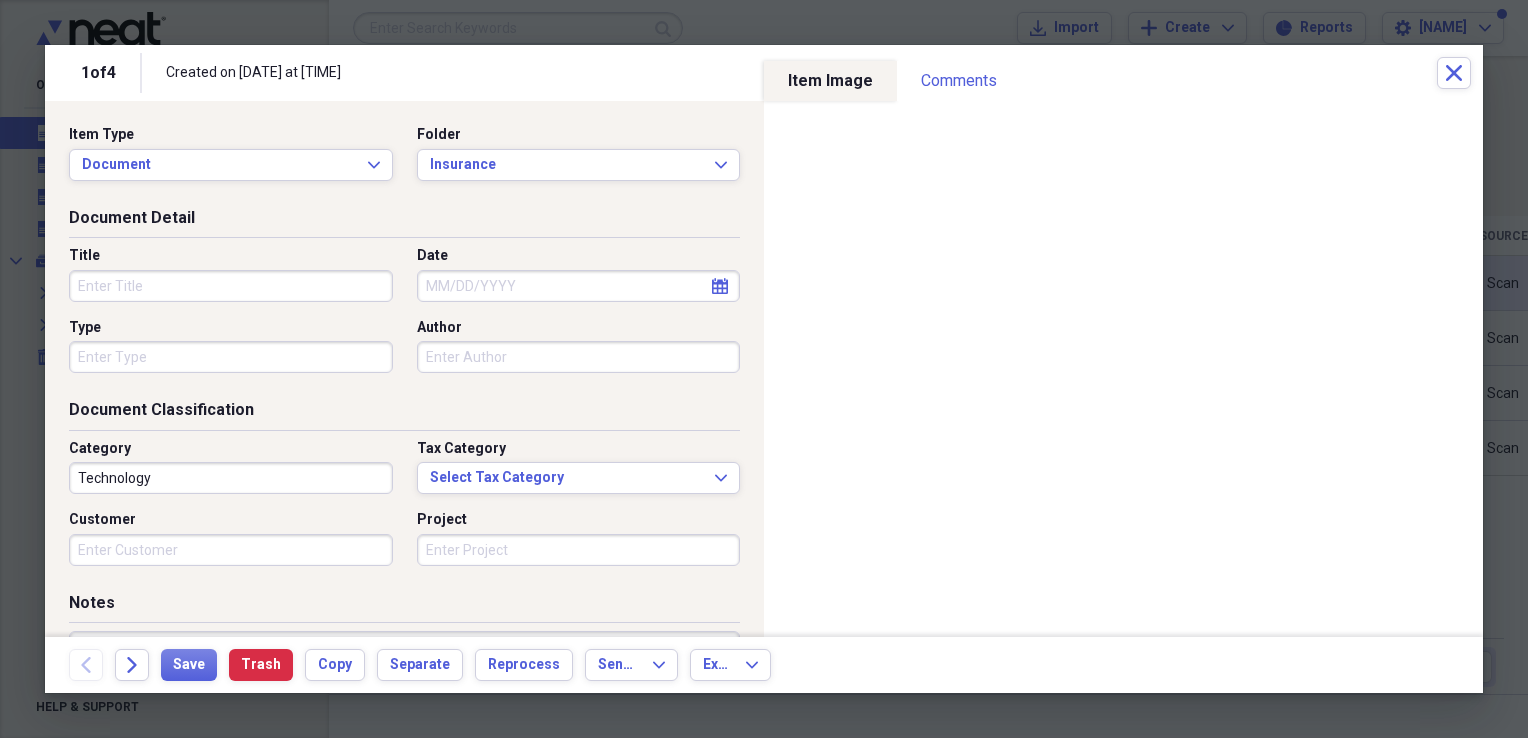 click on "calendar Calendar" at bounding box center [720, 286] 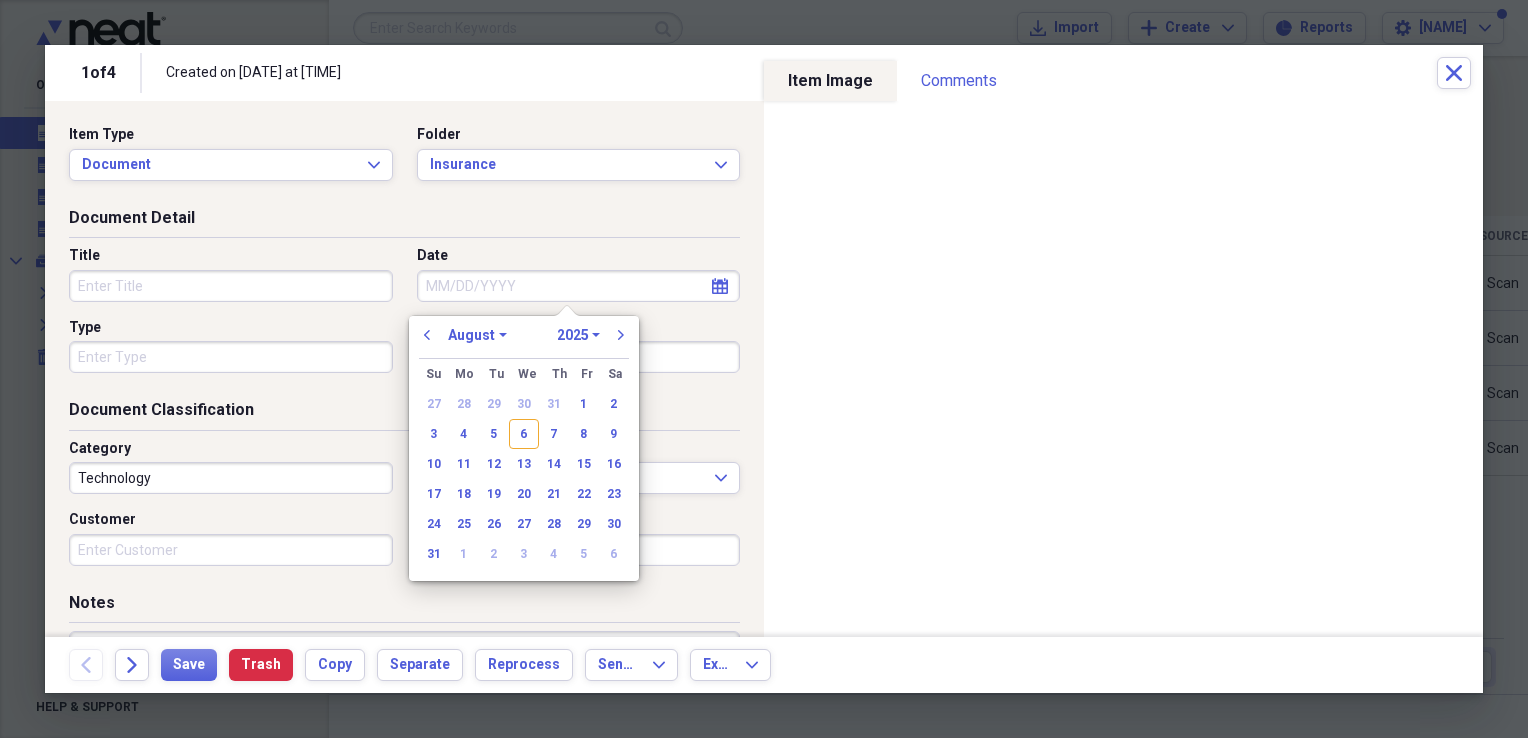 click on "Author" at bounding box center (579, 328) 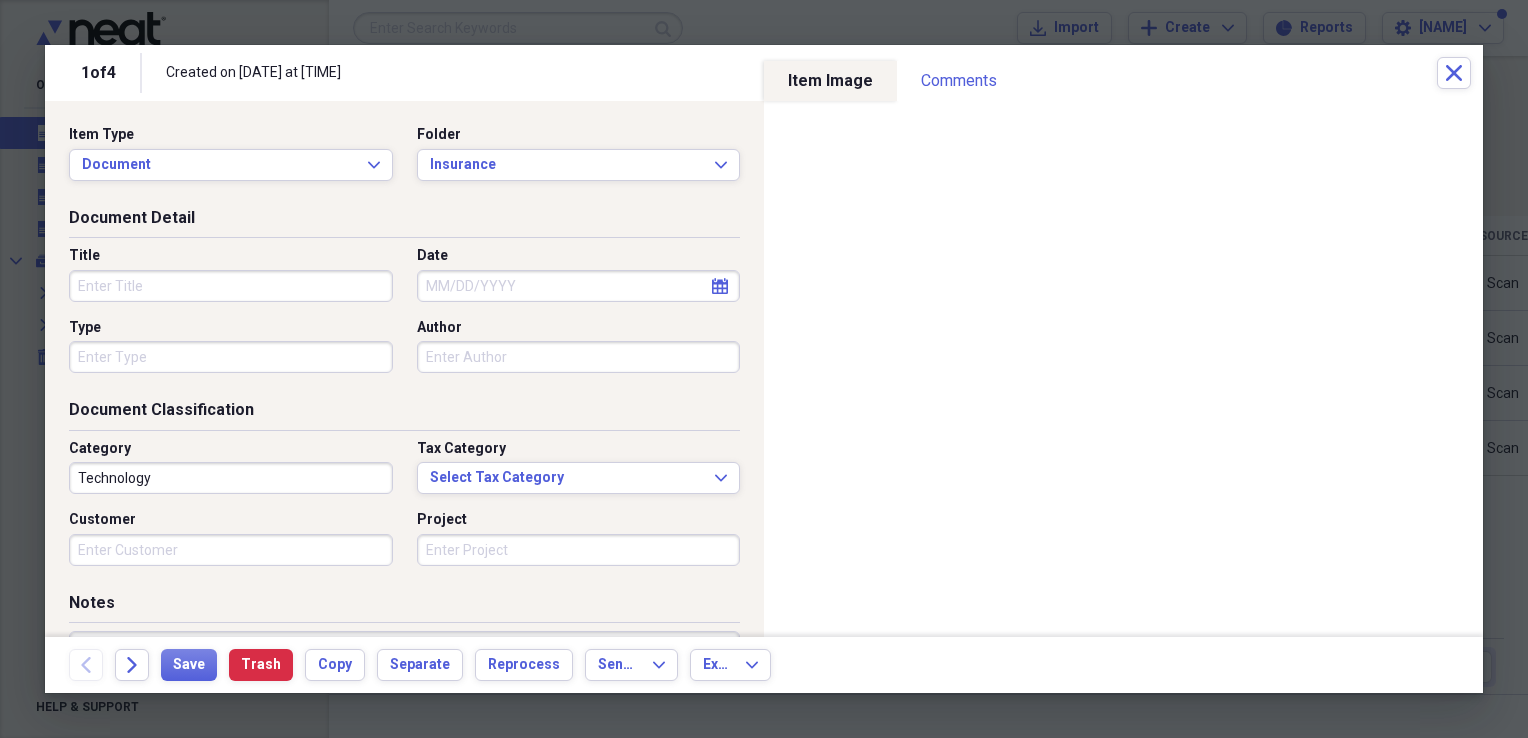 click on "Author" at bounding box center [579, 328] 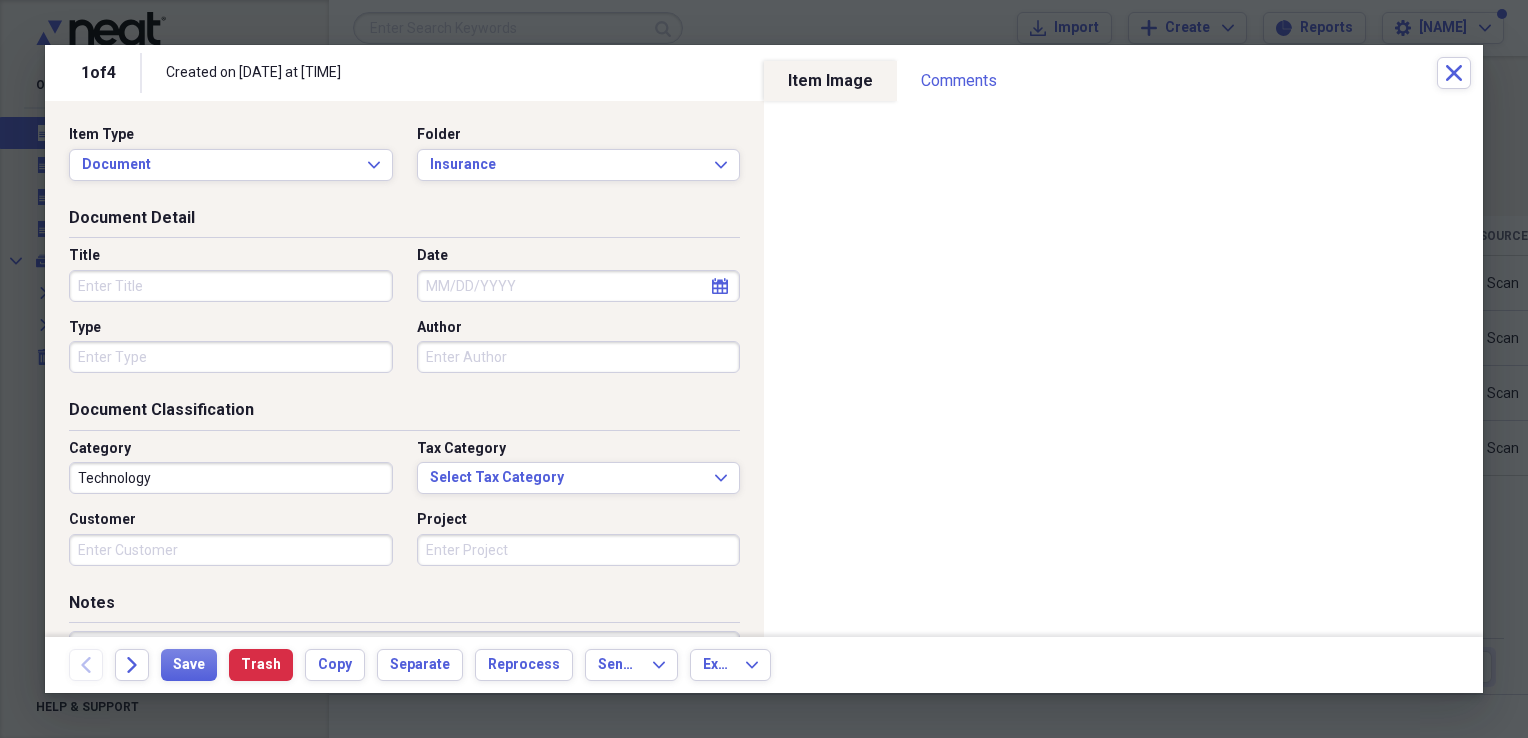 click on "Title" at bounding box center (231, 286) 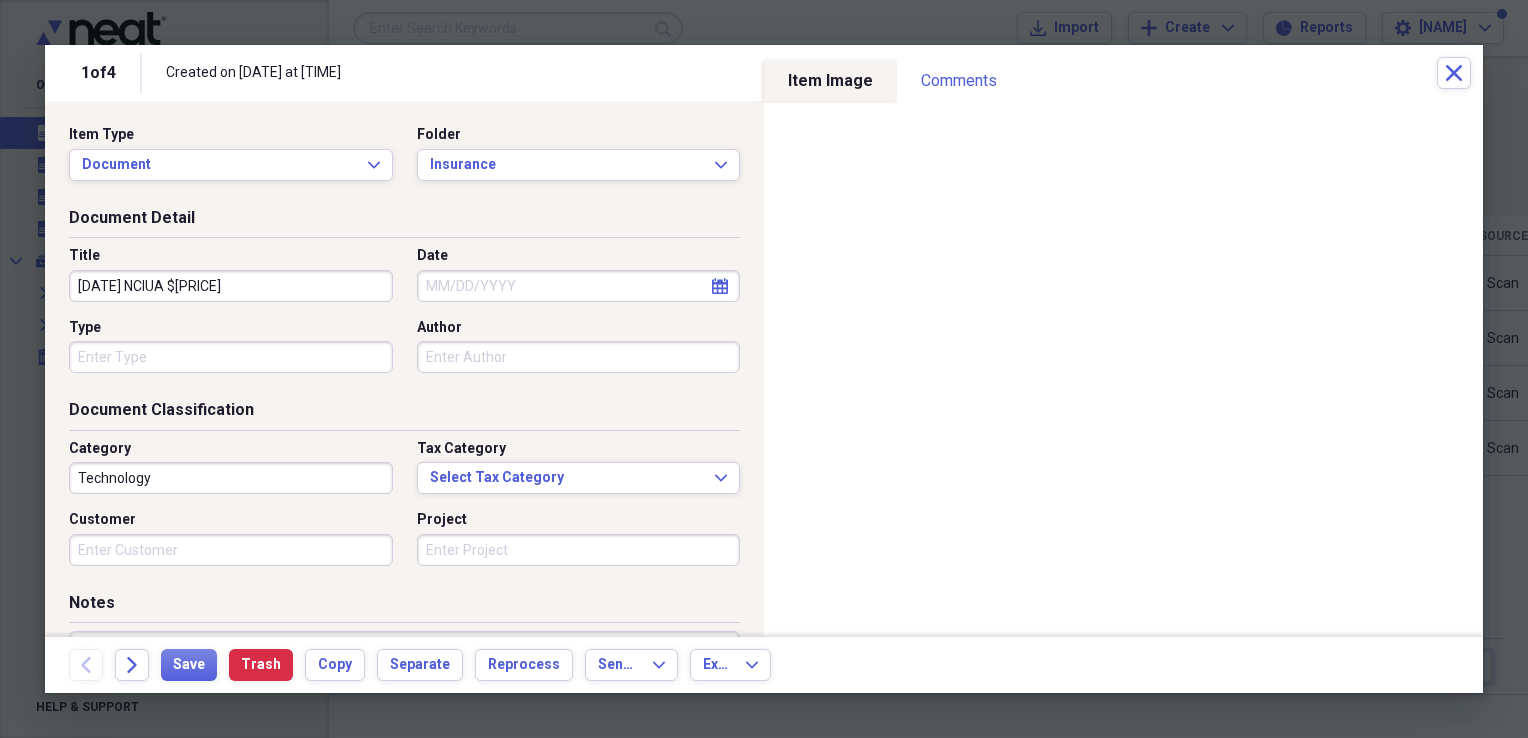 type on "[DATE] NCIUA $[PRICE]" 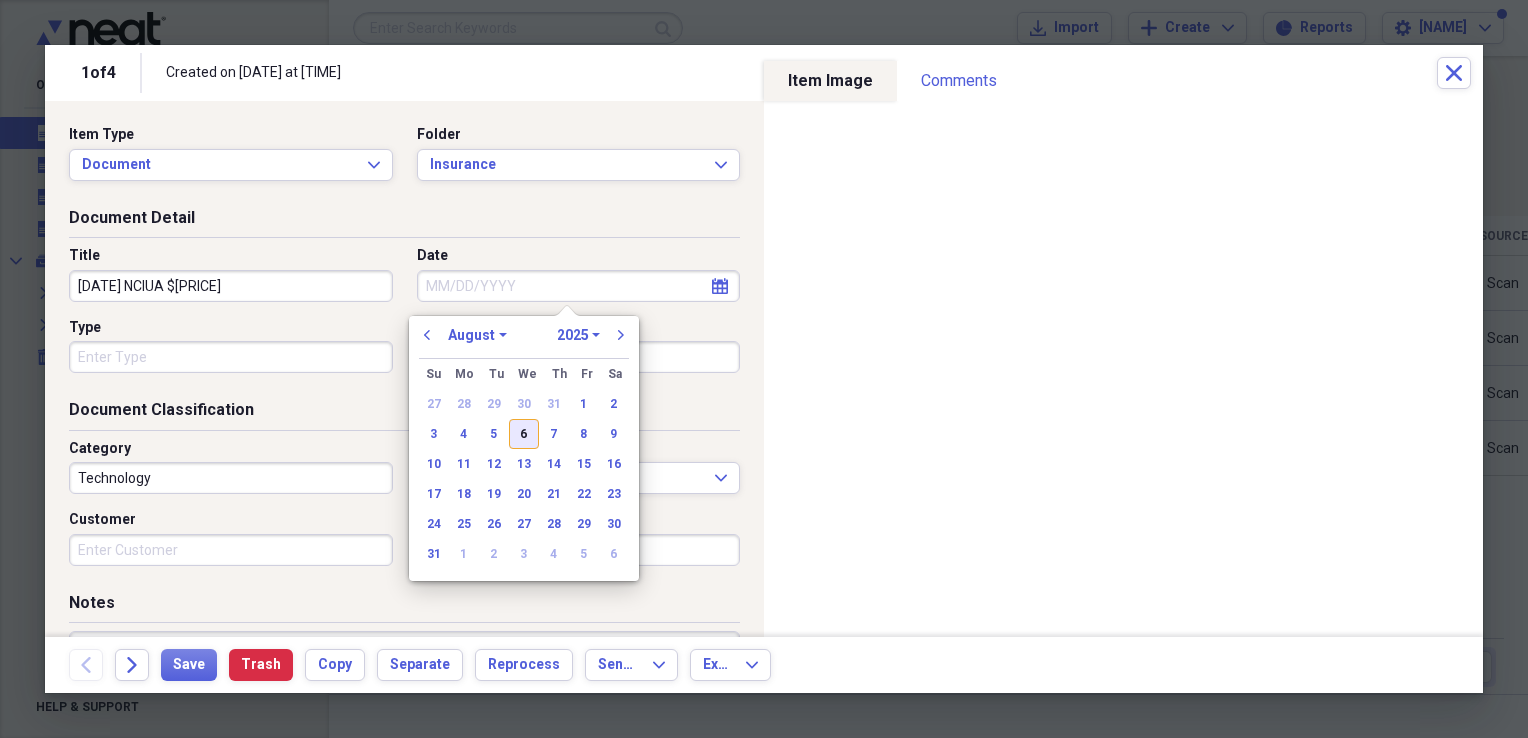 click on "6" at bounding box center (524, 434) 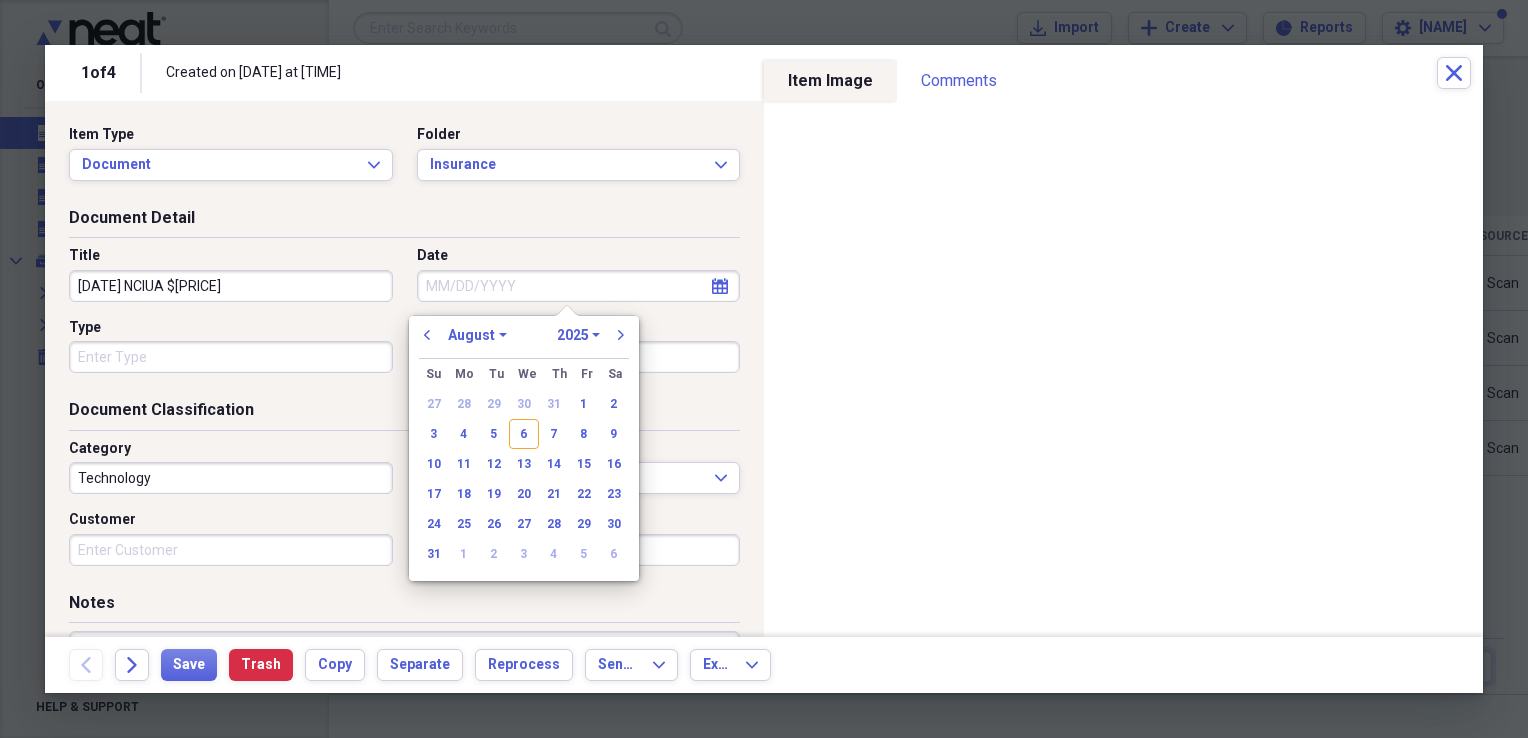 type on "08/06/2025" 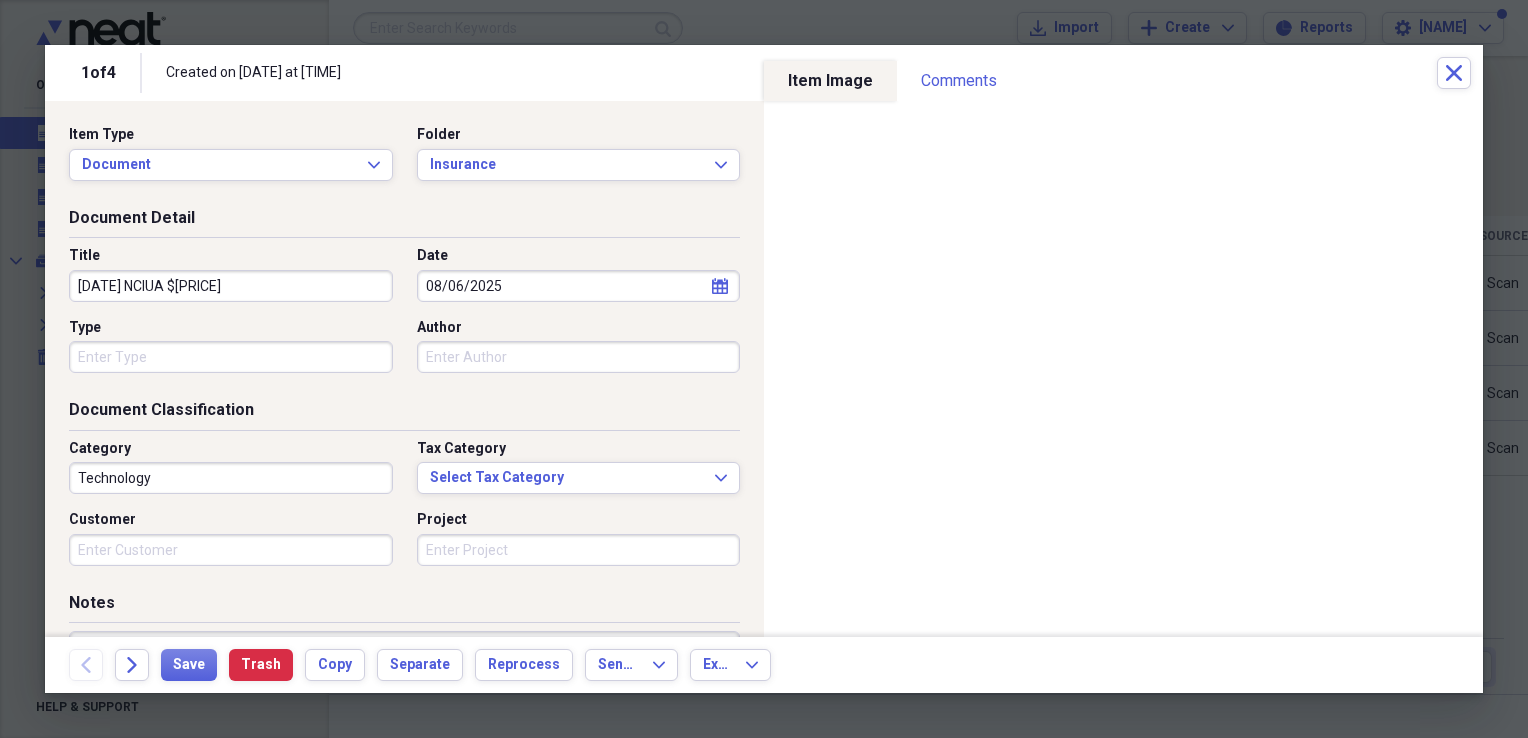 click on "Technology" at bounding box center (231, 478) 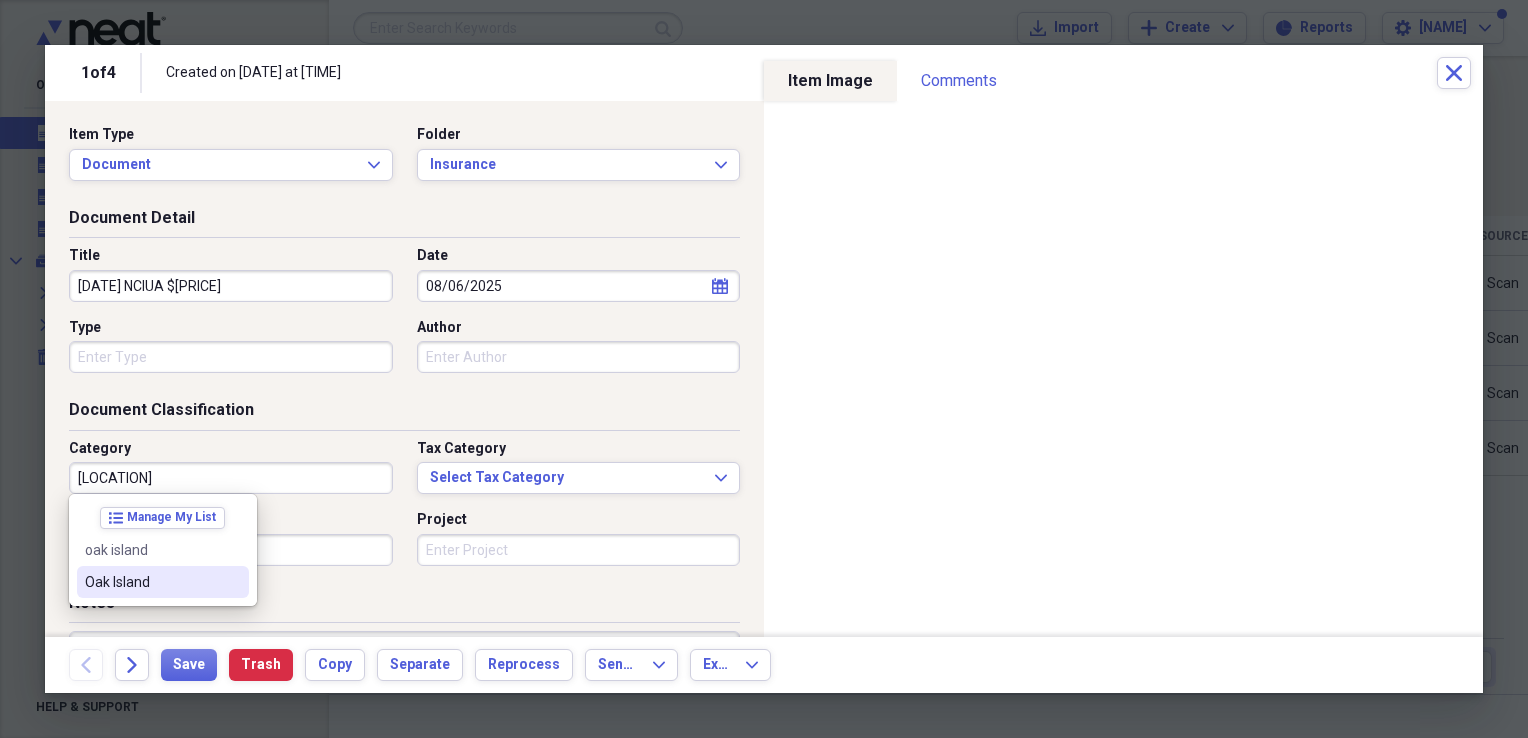 click on "list Manage My List [LOCATION] [LOCATION]" at bounding box center (163, 550) 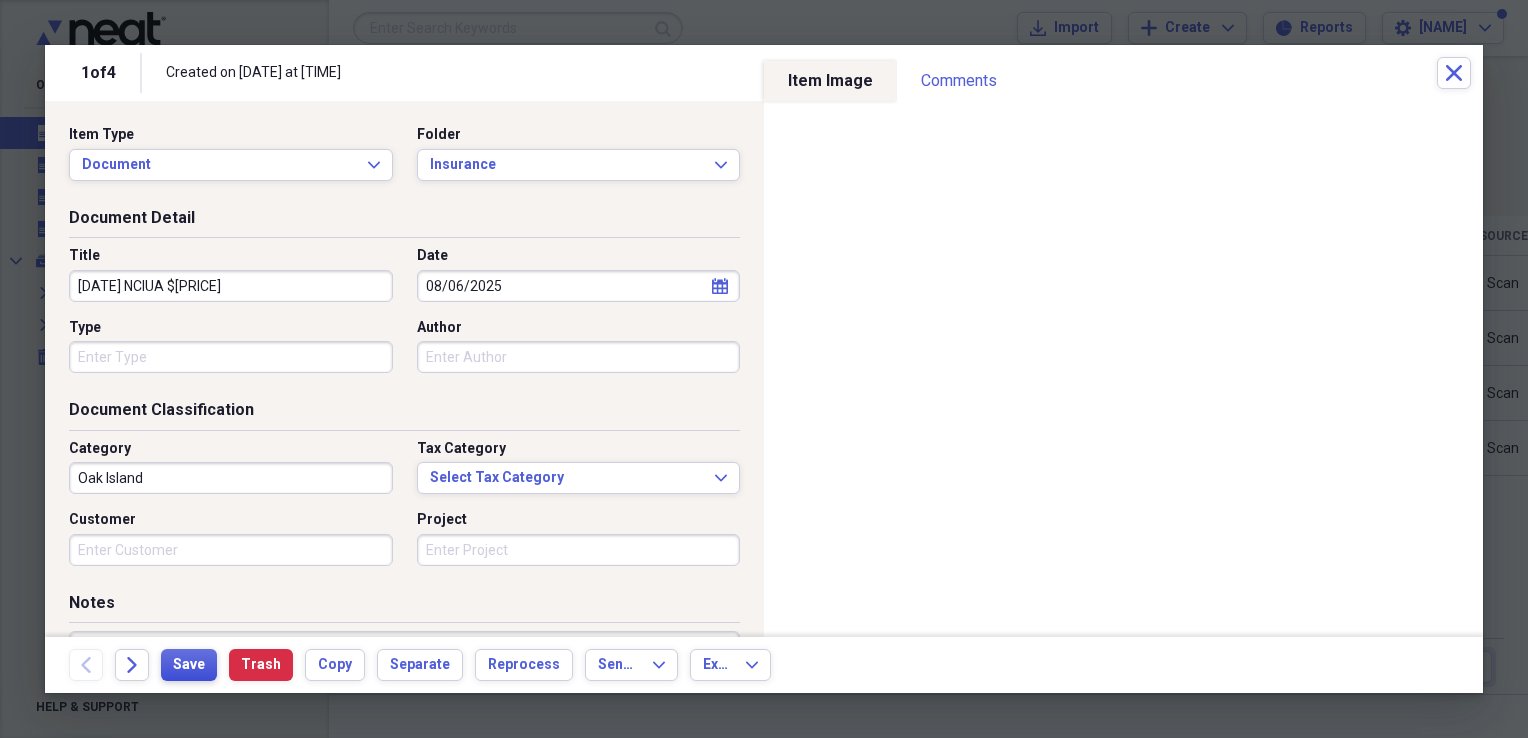 click on "Save" at bounding box center (189, 665) 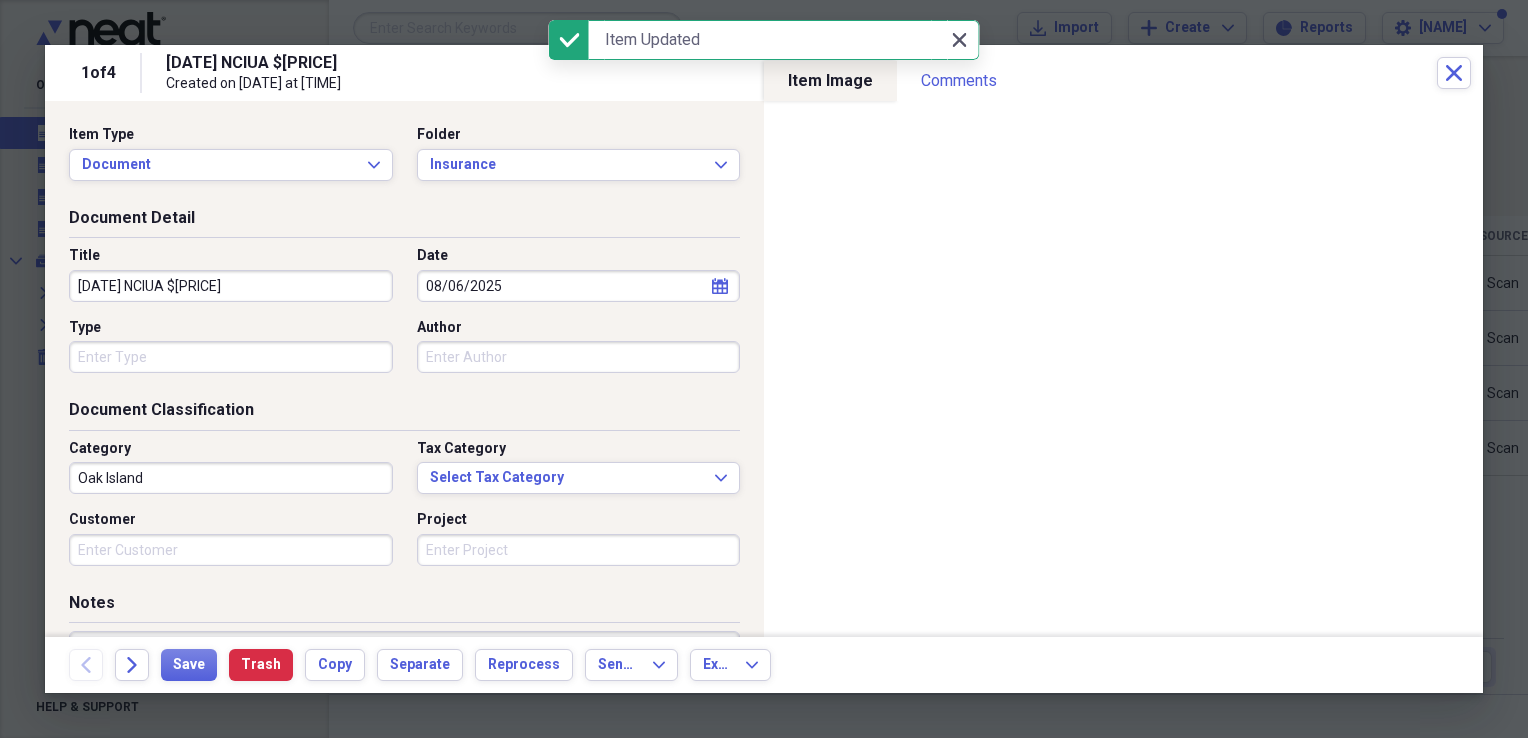 click on "Close" 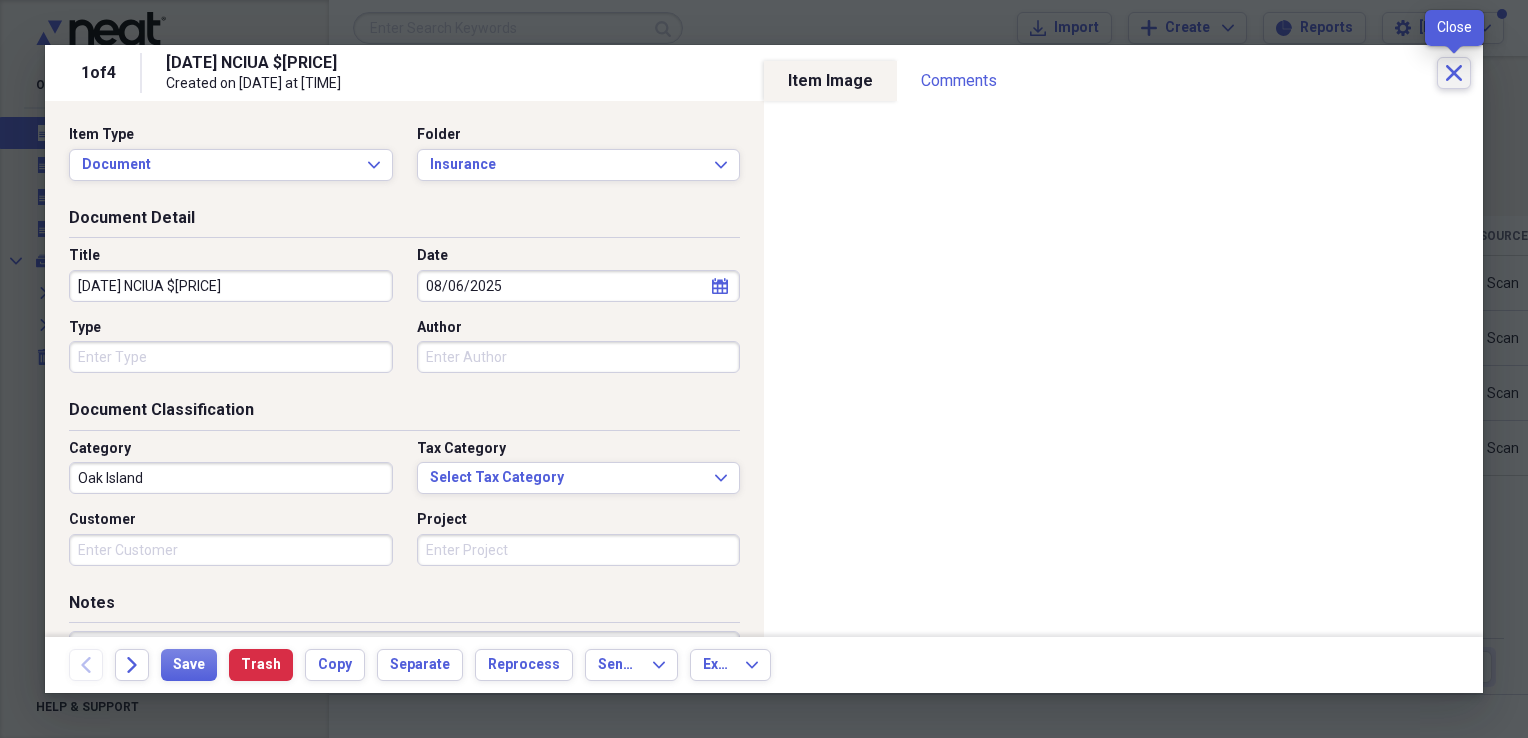 click on "Close" 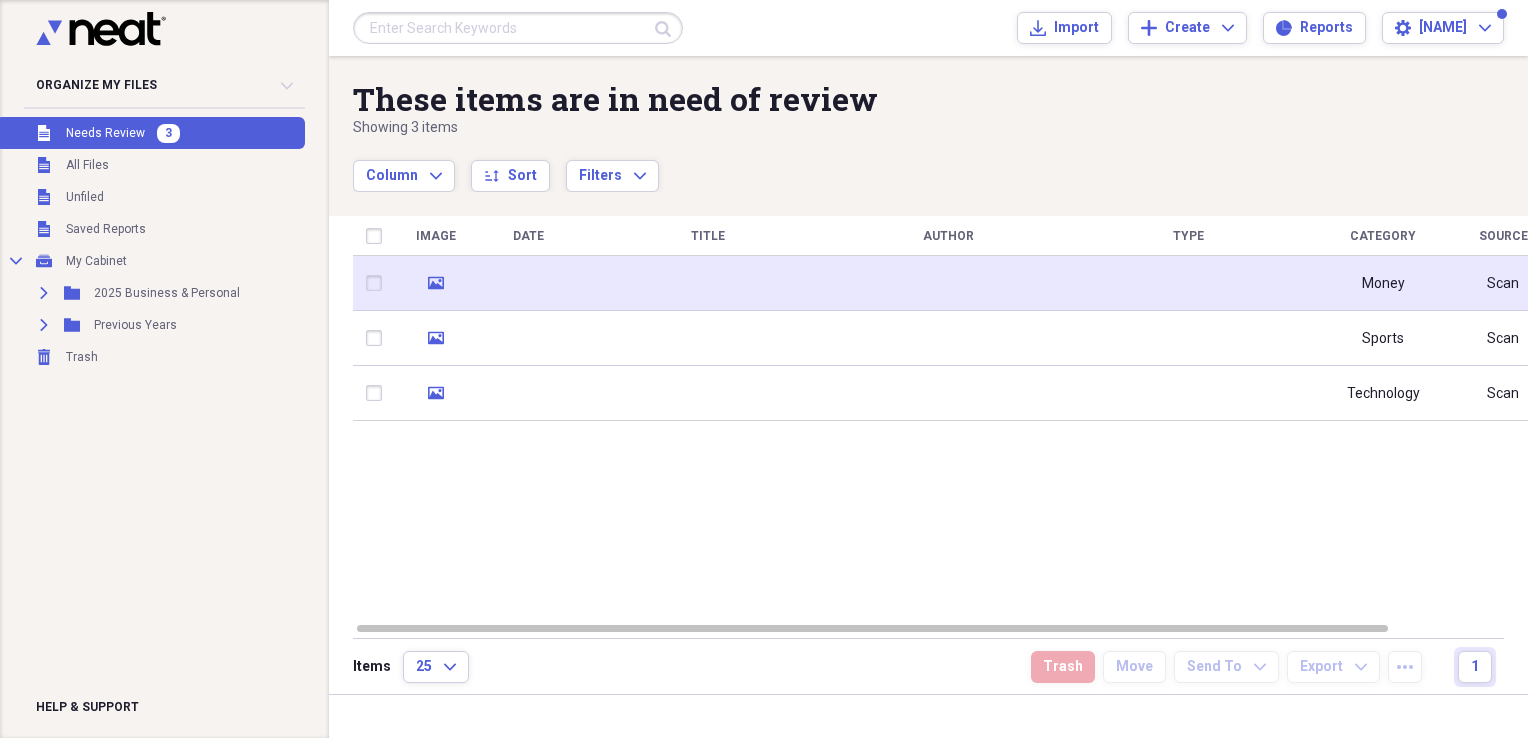 click at bounding box center (948, 283) 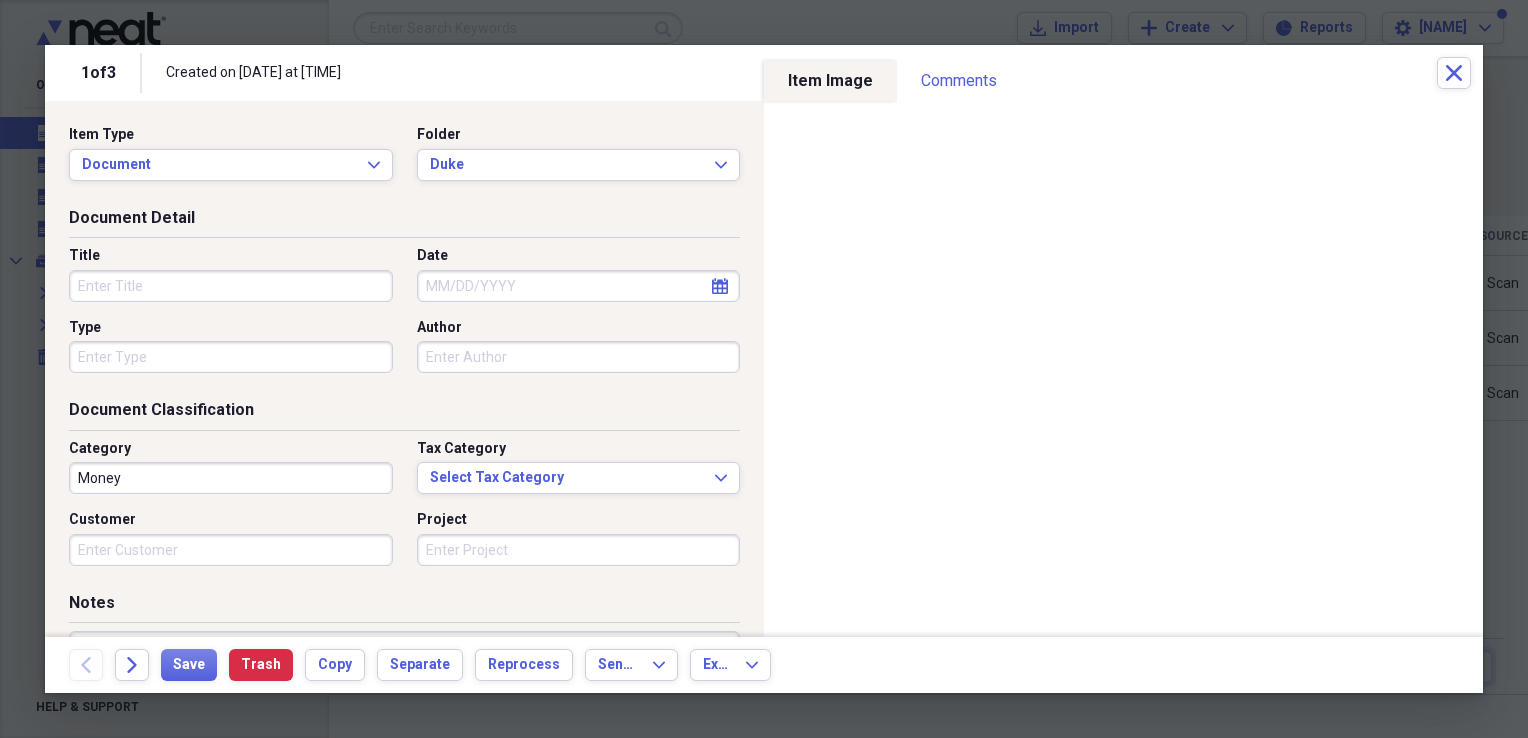 click on "Title" at bounding box center [231, 286] 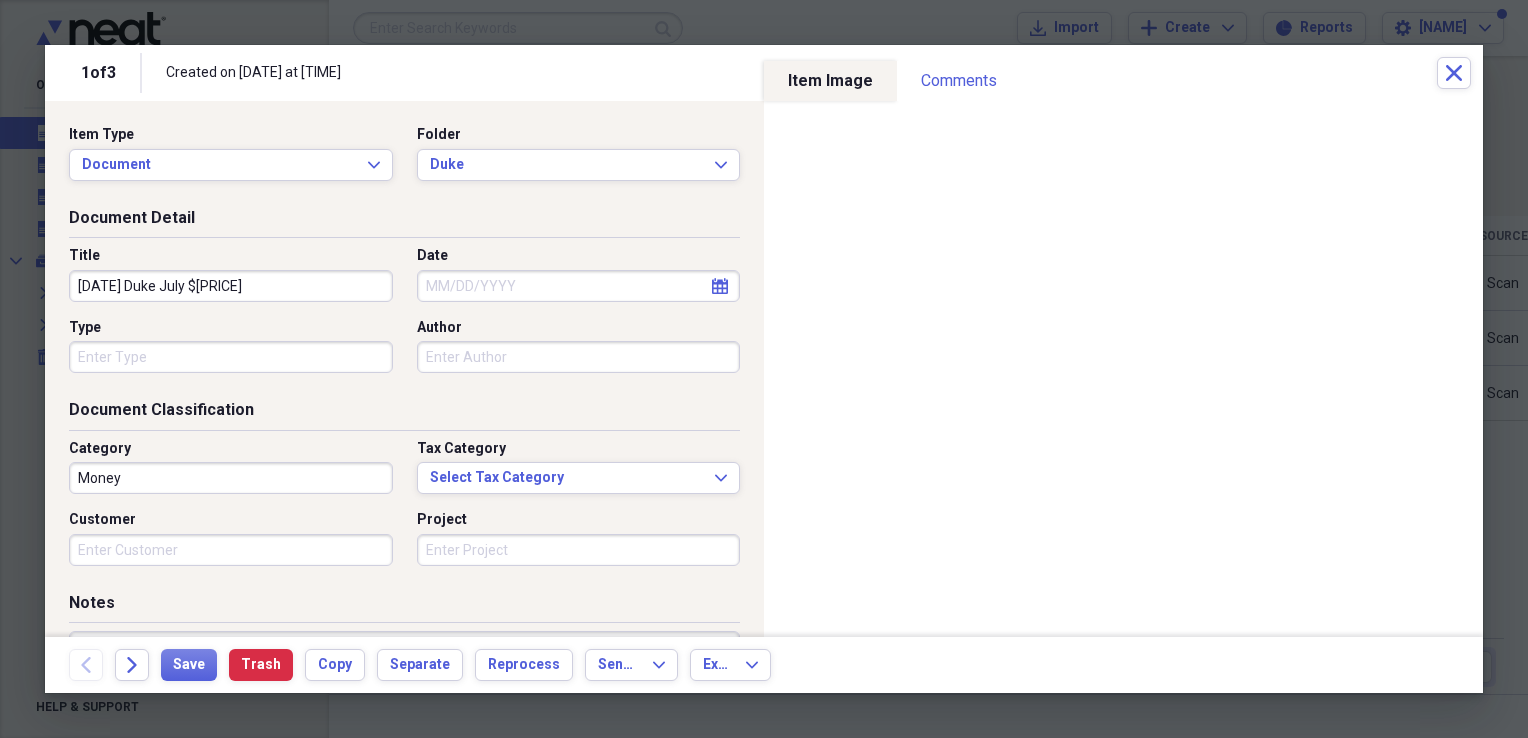 type on "[DATE] Duke July $[PRICE]" 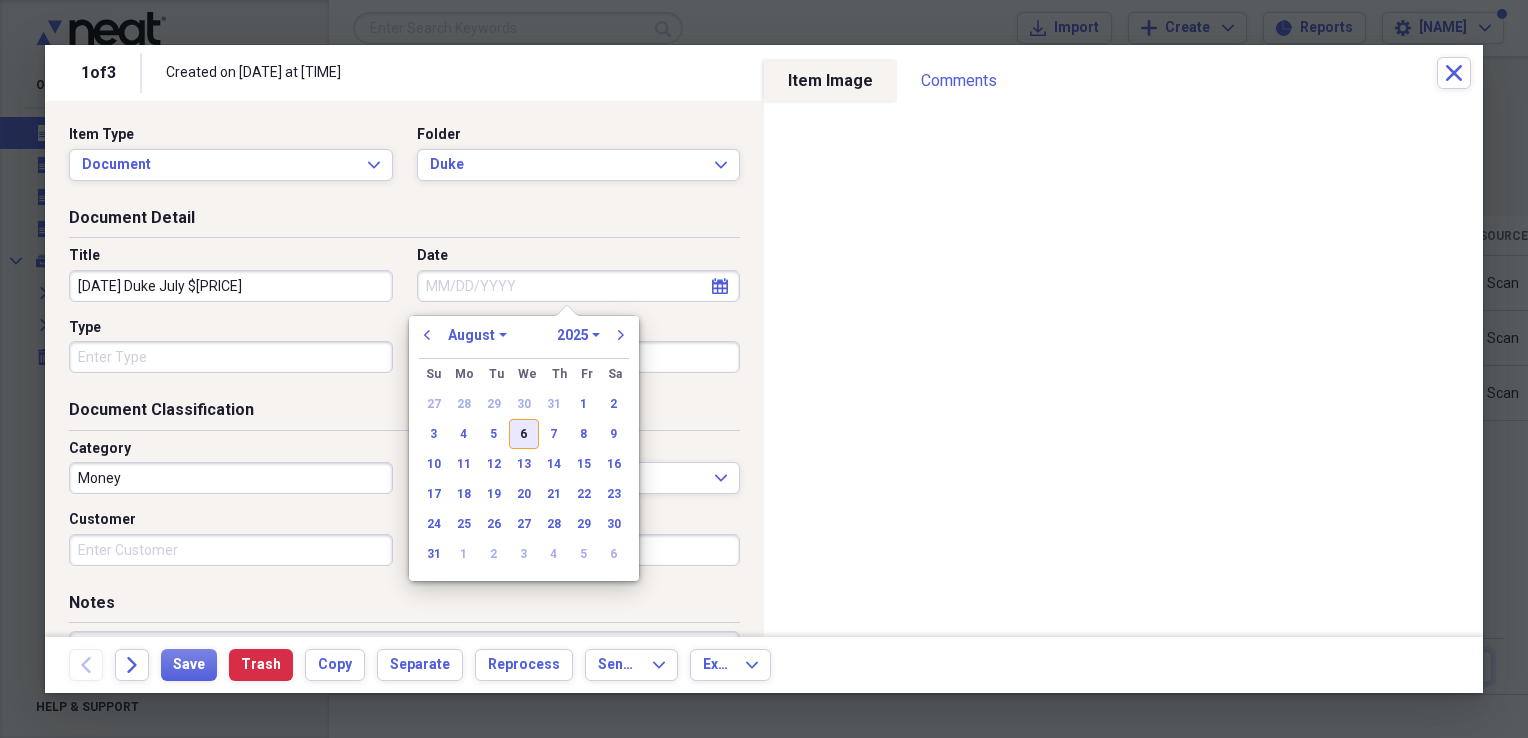 click on "6" at bounding box center (524, 434) 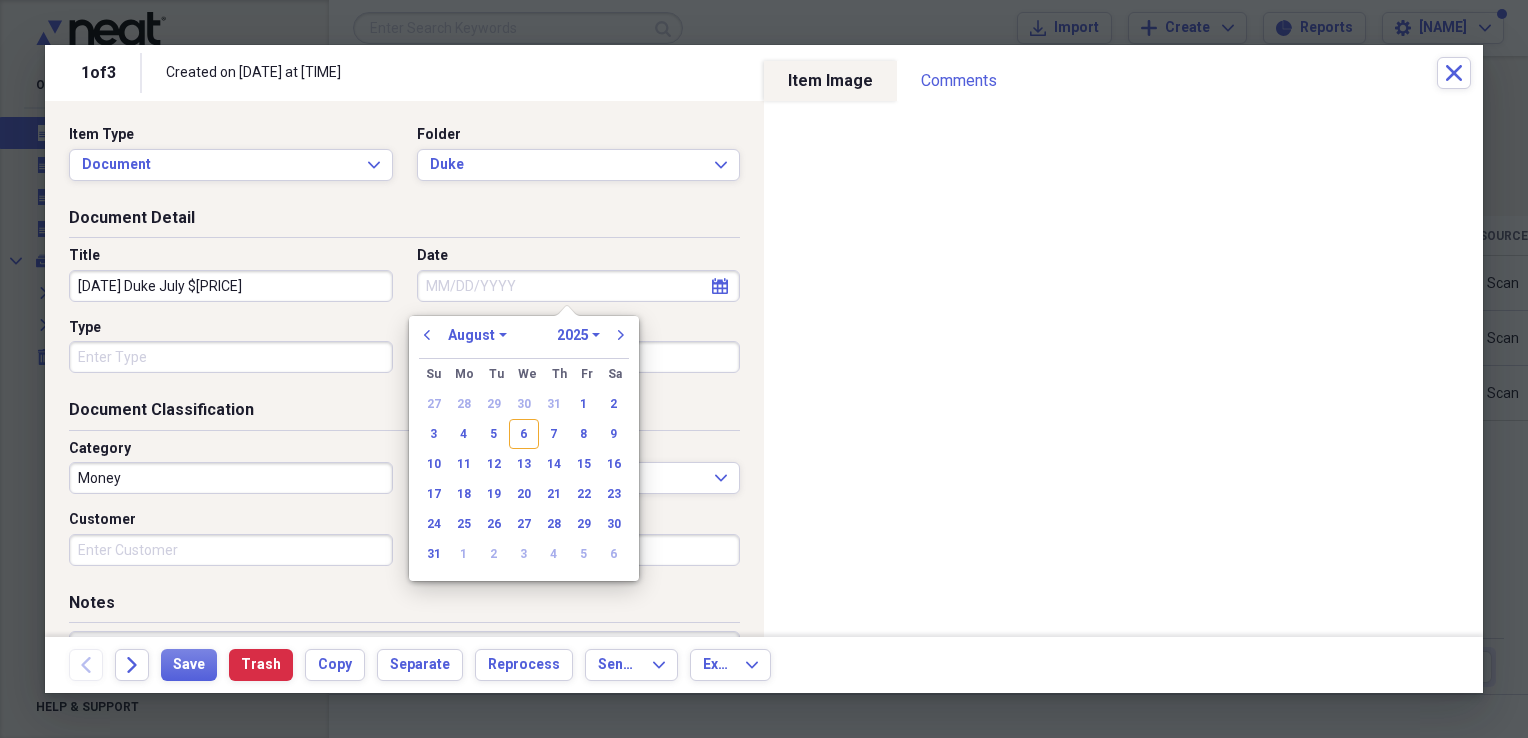 type on "08/06/2025" 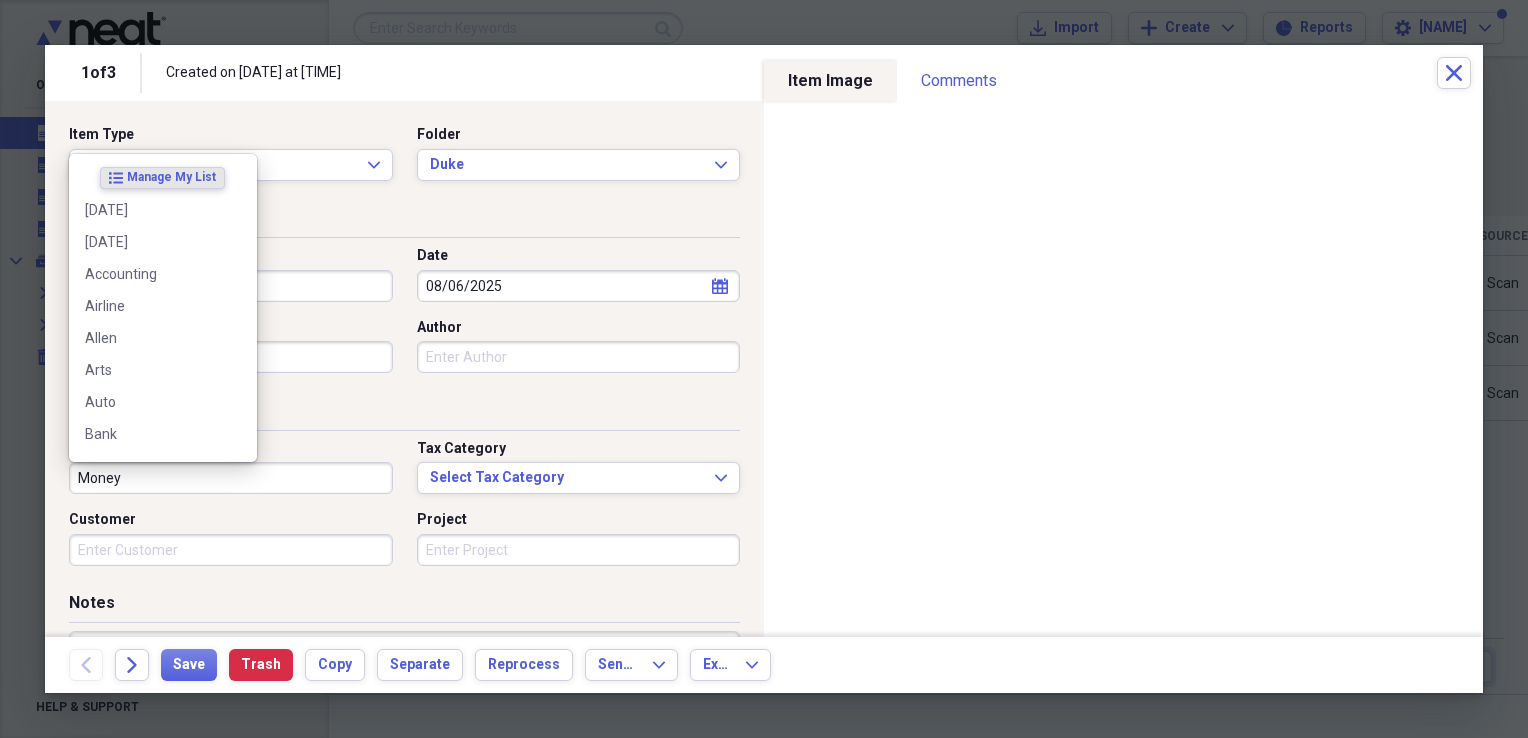 click on "Money" at bounding box center [231, 478] 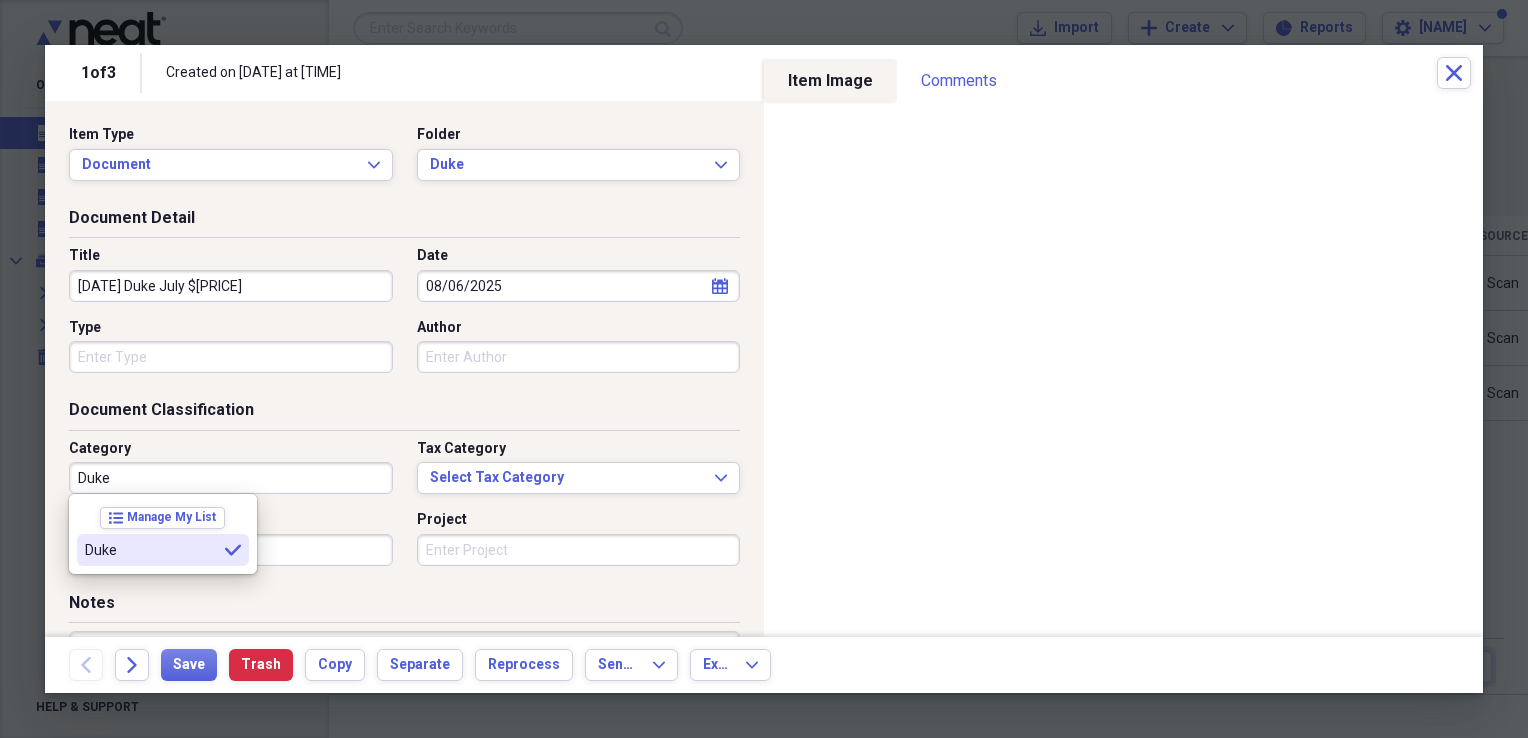 type on "Duke" 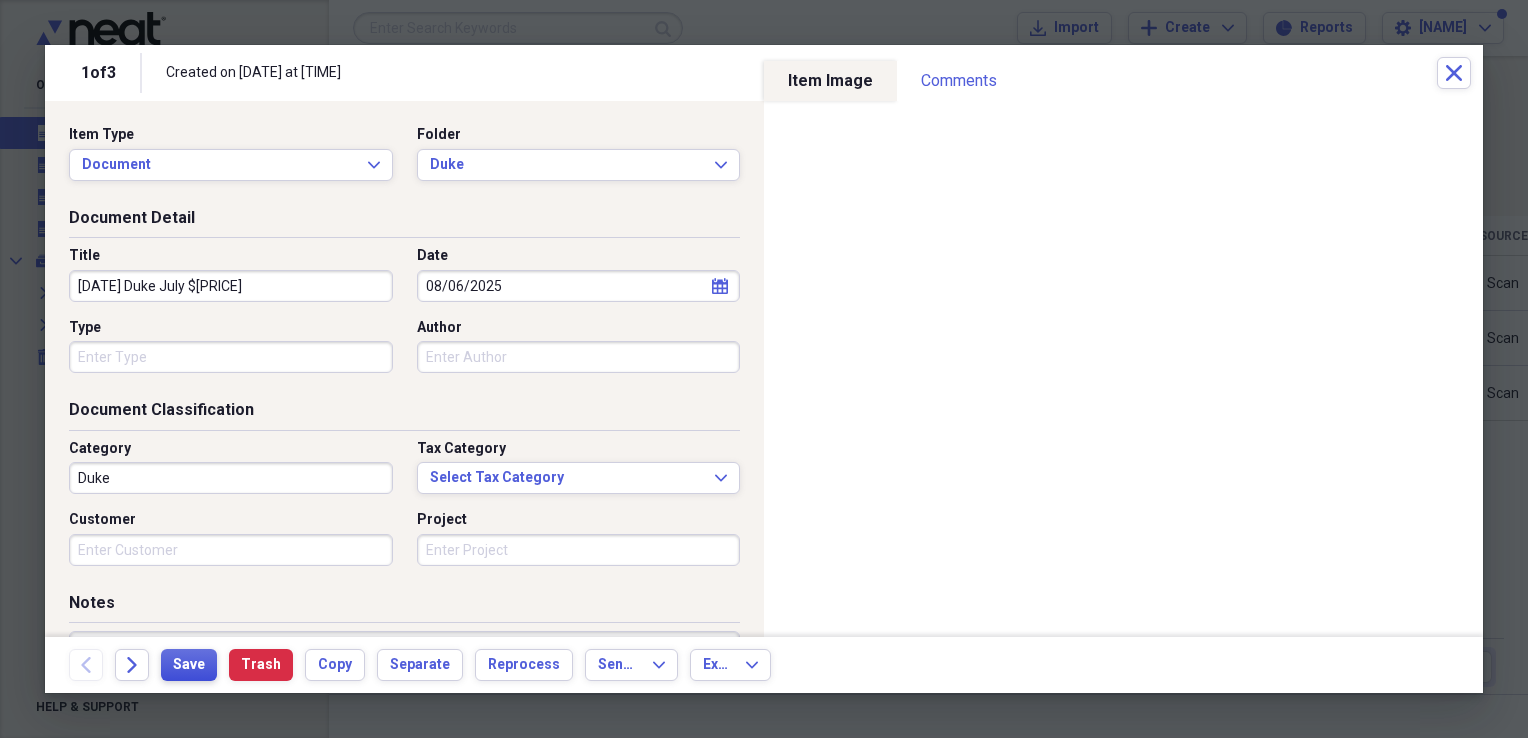 click on "Save" at bounding box center (189, 665) 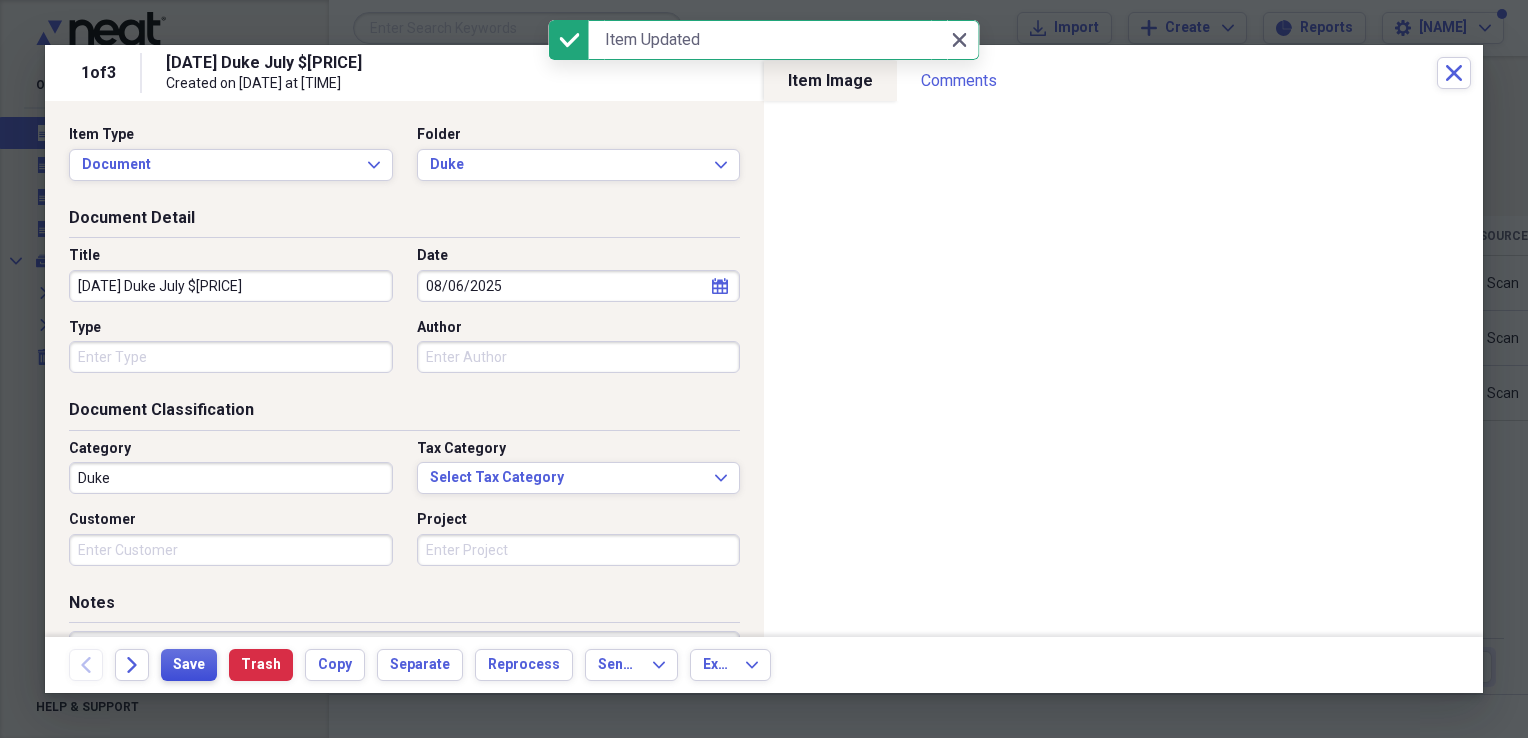 click on "Save" at bounding box center (189, 665) 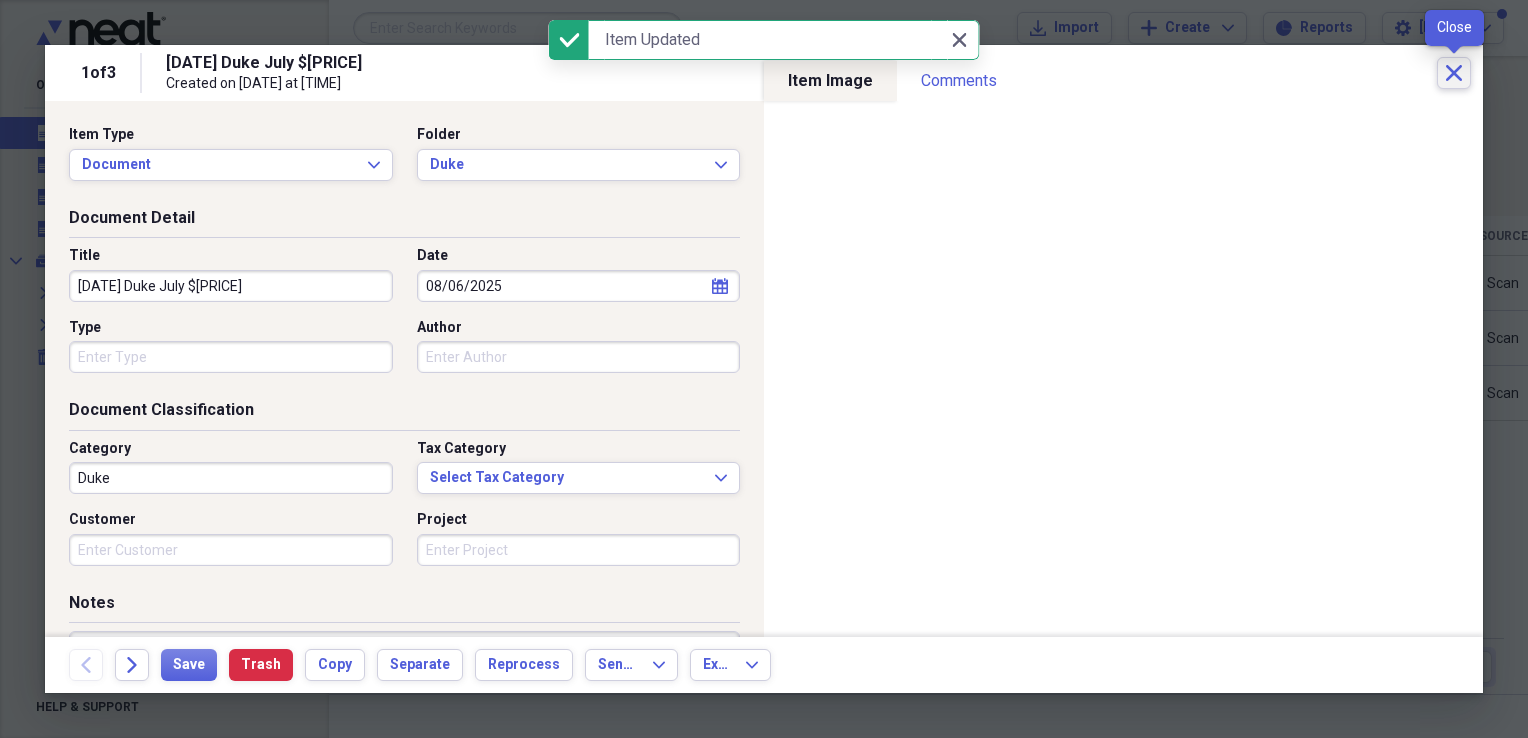 click on "Close" at bounding box center (1454, 73) 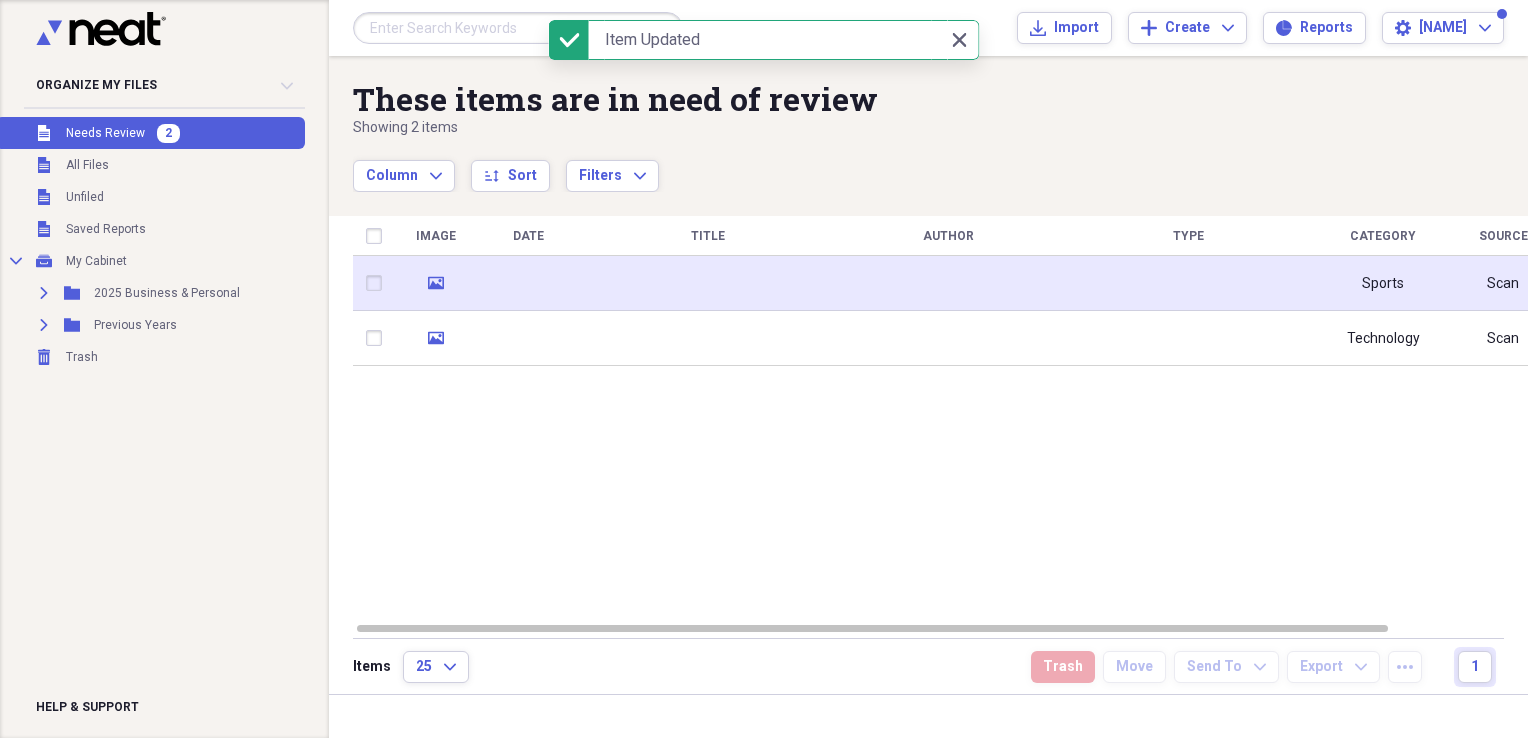 click at bounding box center [708, 283] 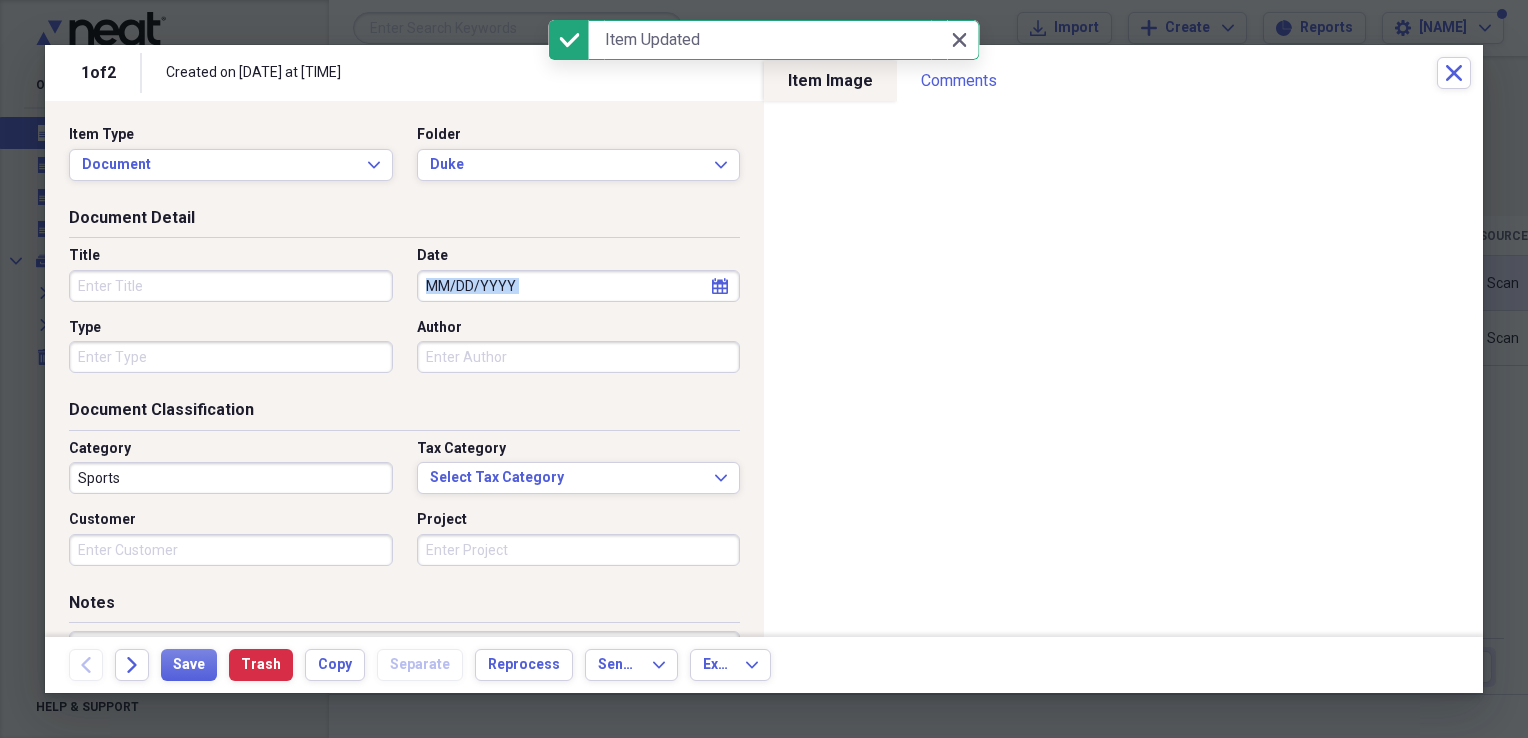 click on "Document Detail Title Date calendar Calendar Type Author" at bounding box center [404, 303] 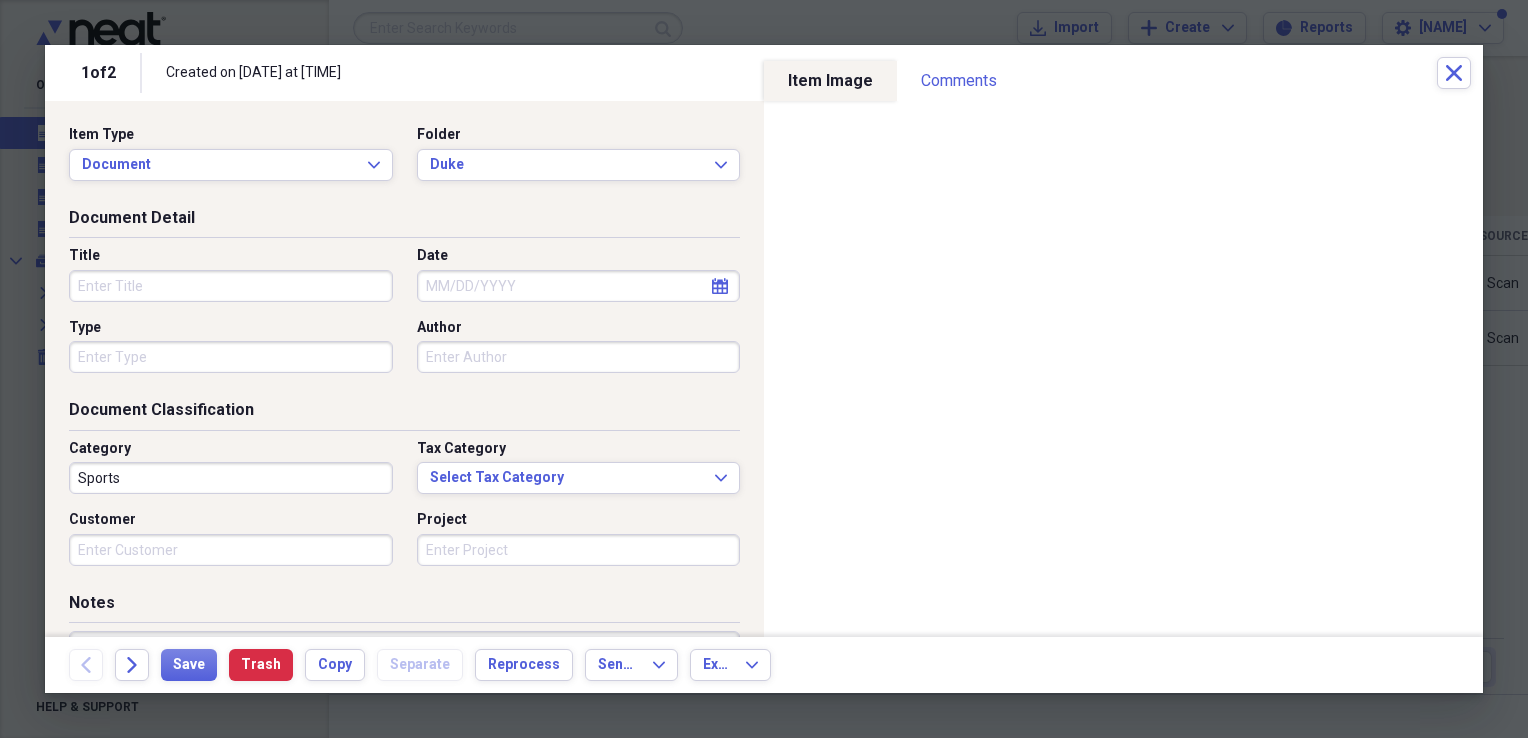 click on "Title" at bounding box center (231, 286) 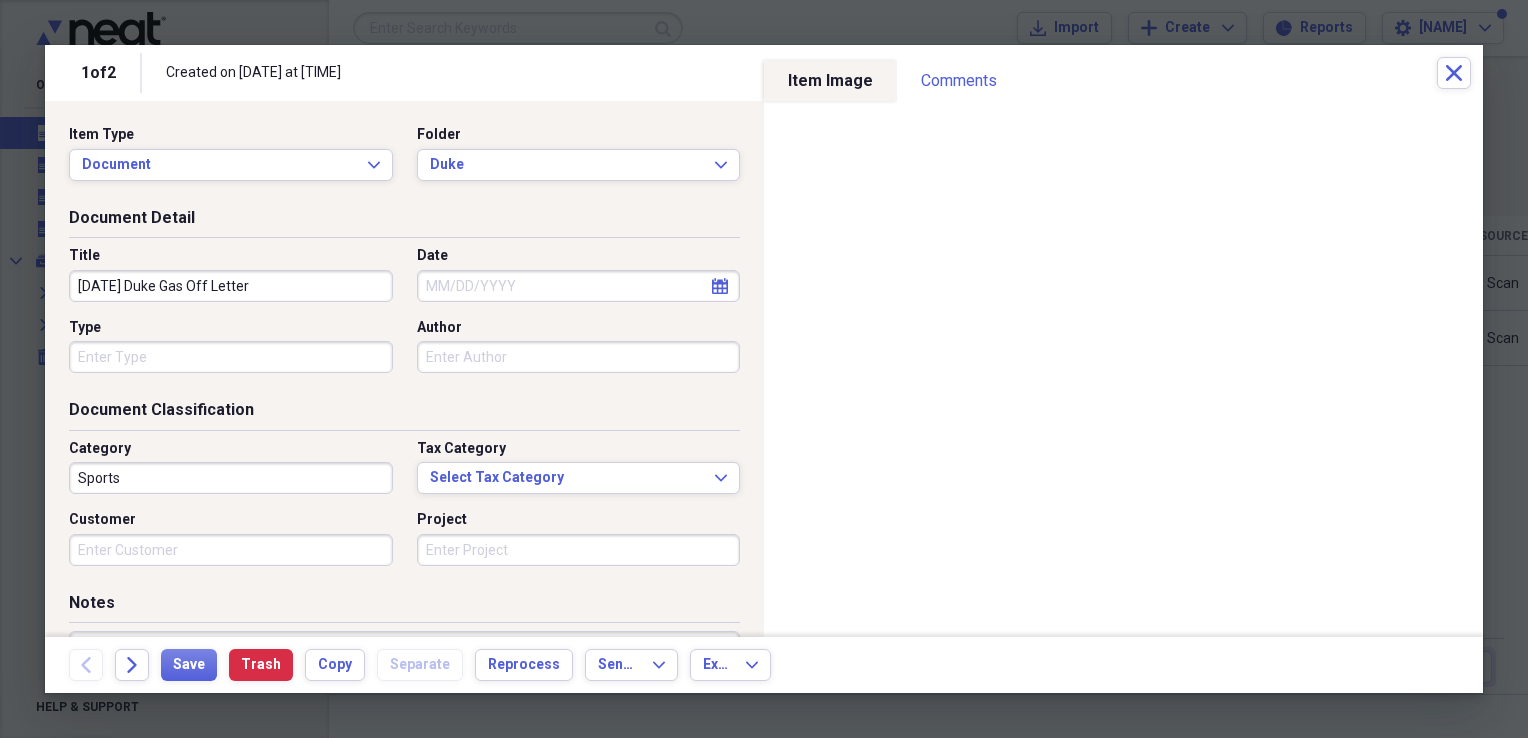 type on "[DATE] Duke Gas Off Letter" 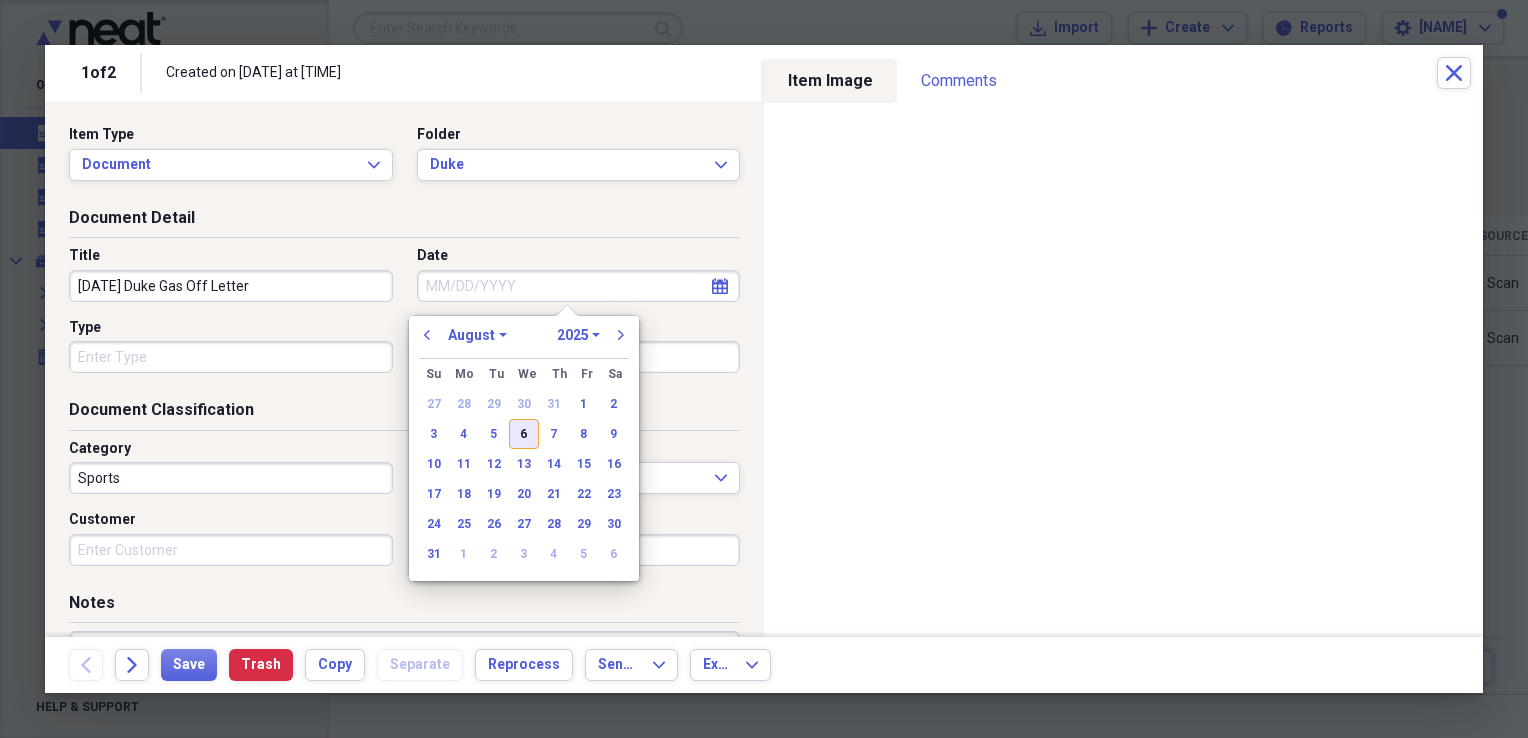 click on "6" at bounding box center [524, 434] 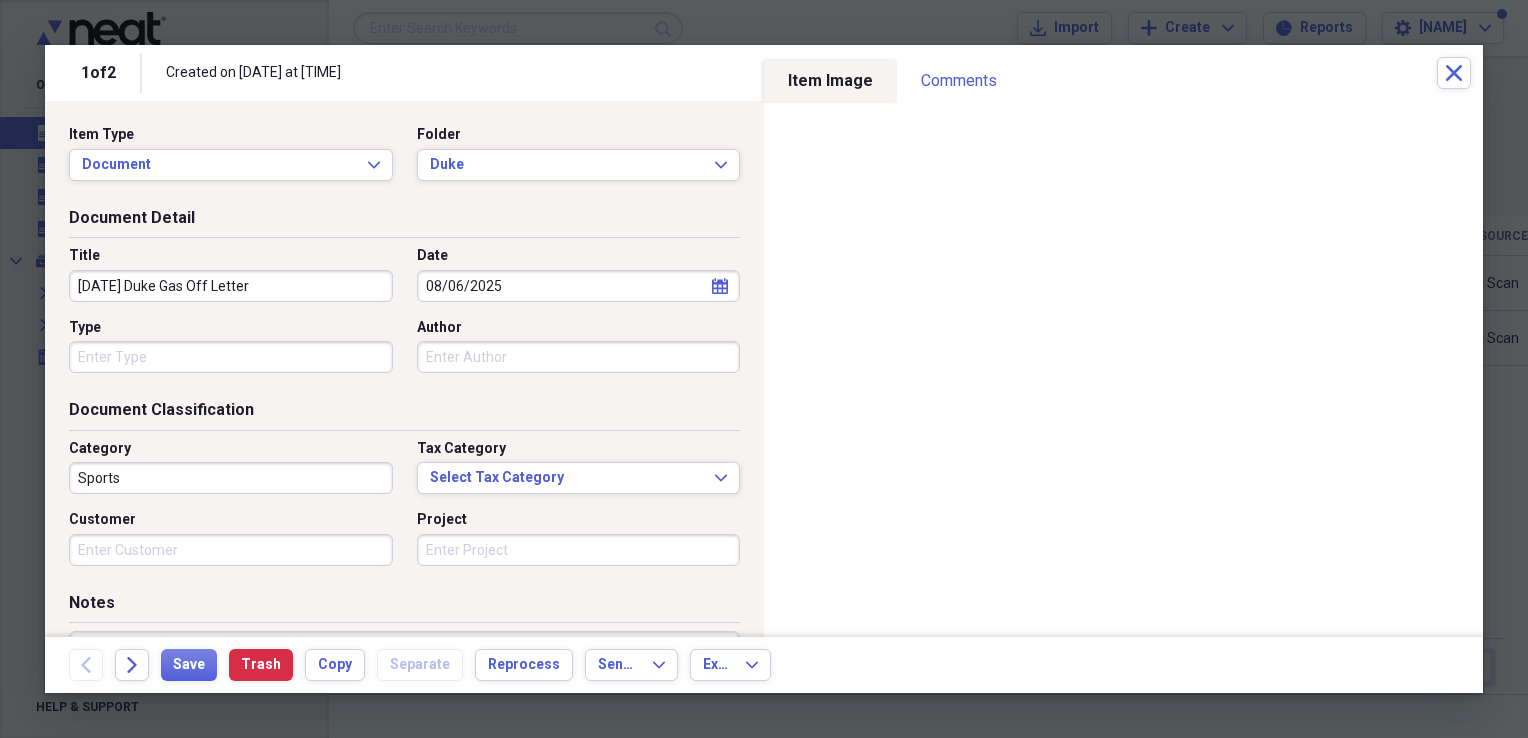 click on "Sports" at bounding box center [231, 478] 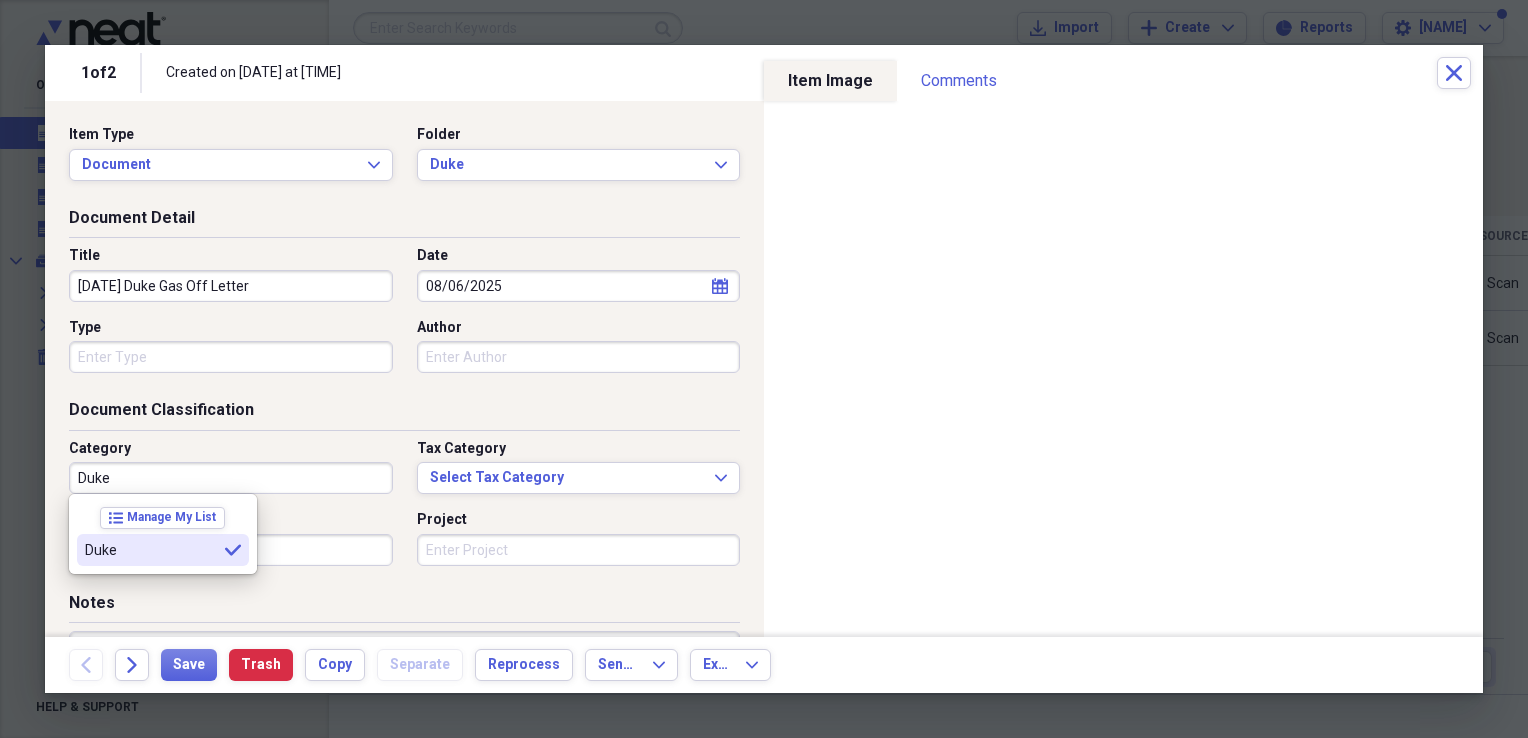 type on "Duke" 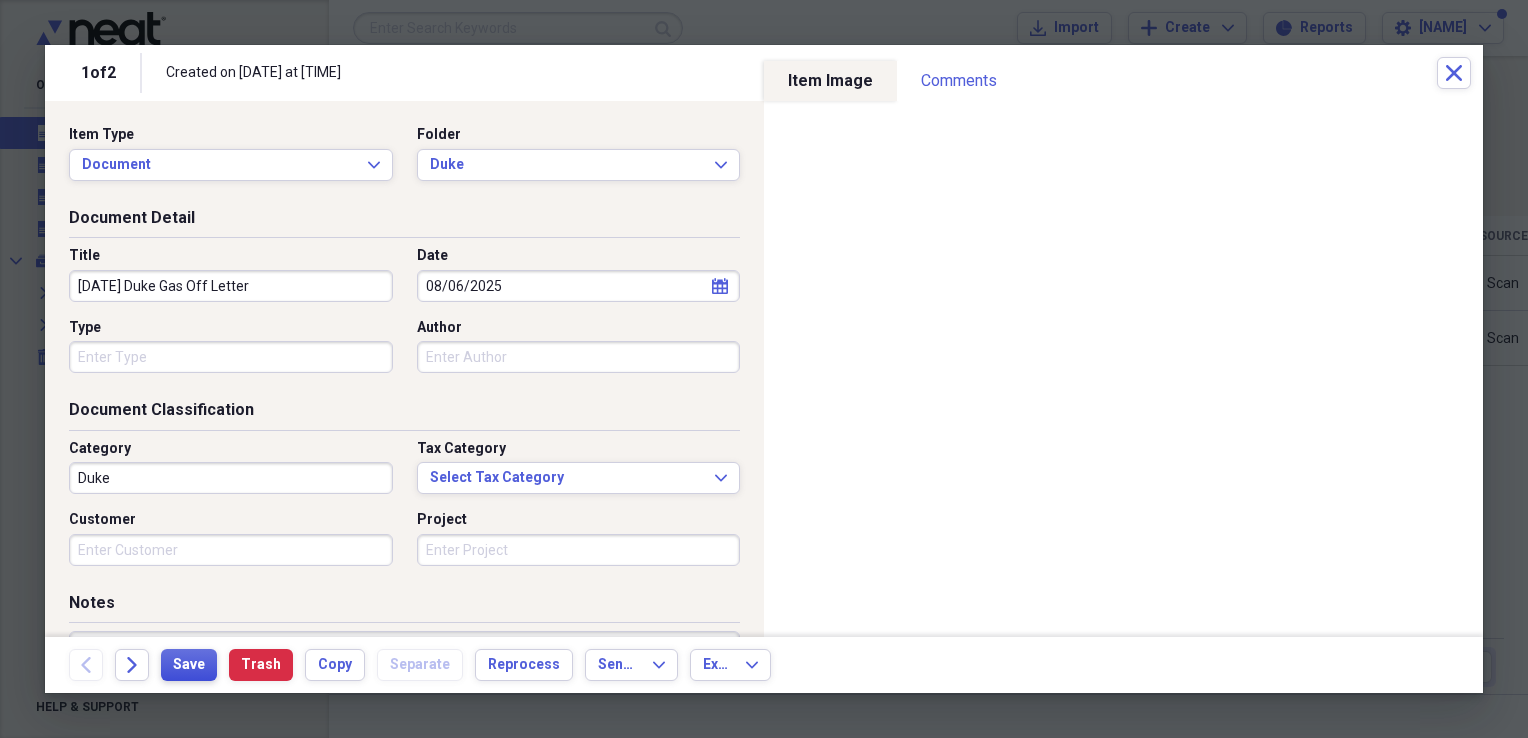 click on "Save" at bounding box center [189, 665] 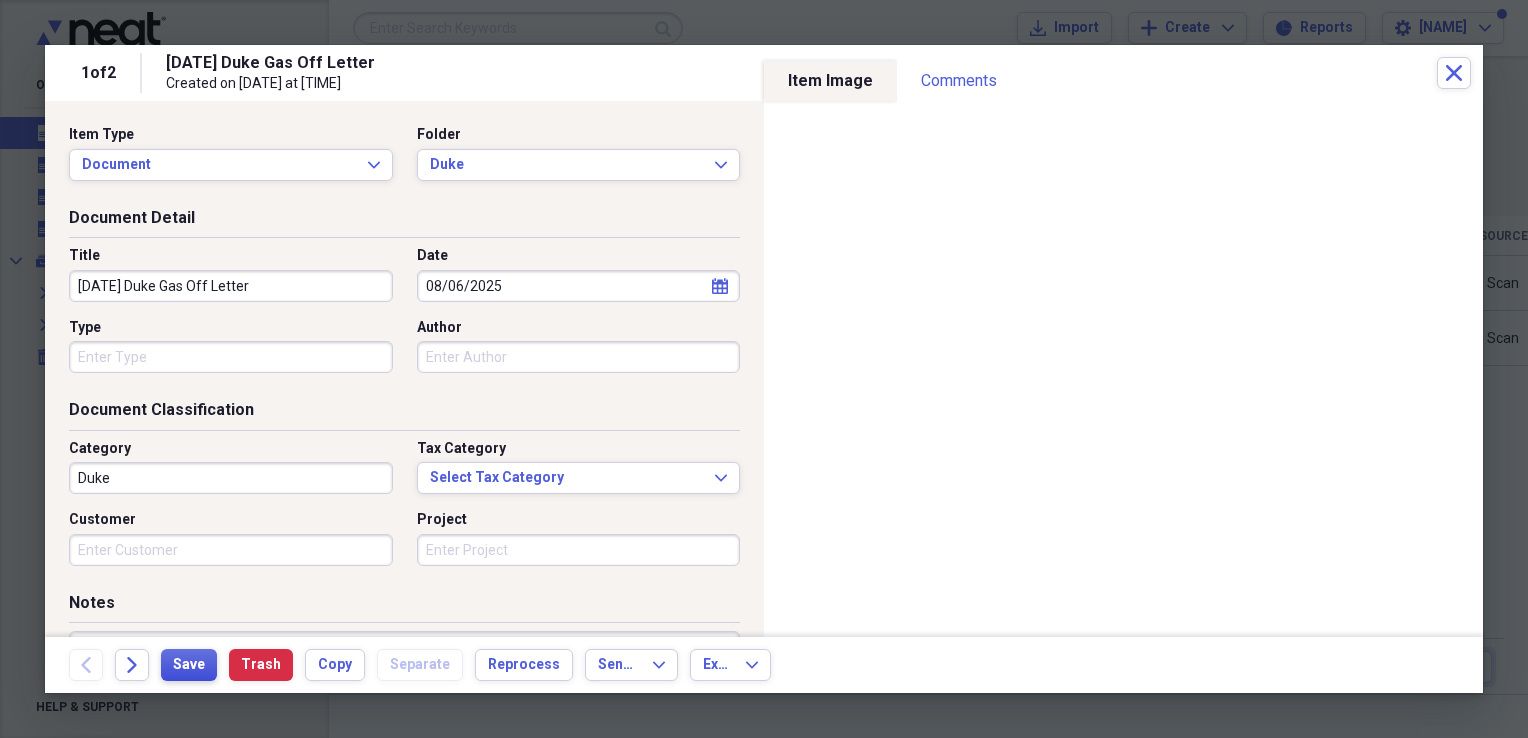 click on "Save" at bounding box center (189, 665) 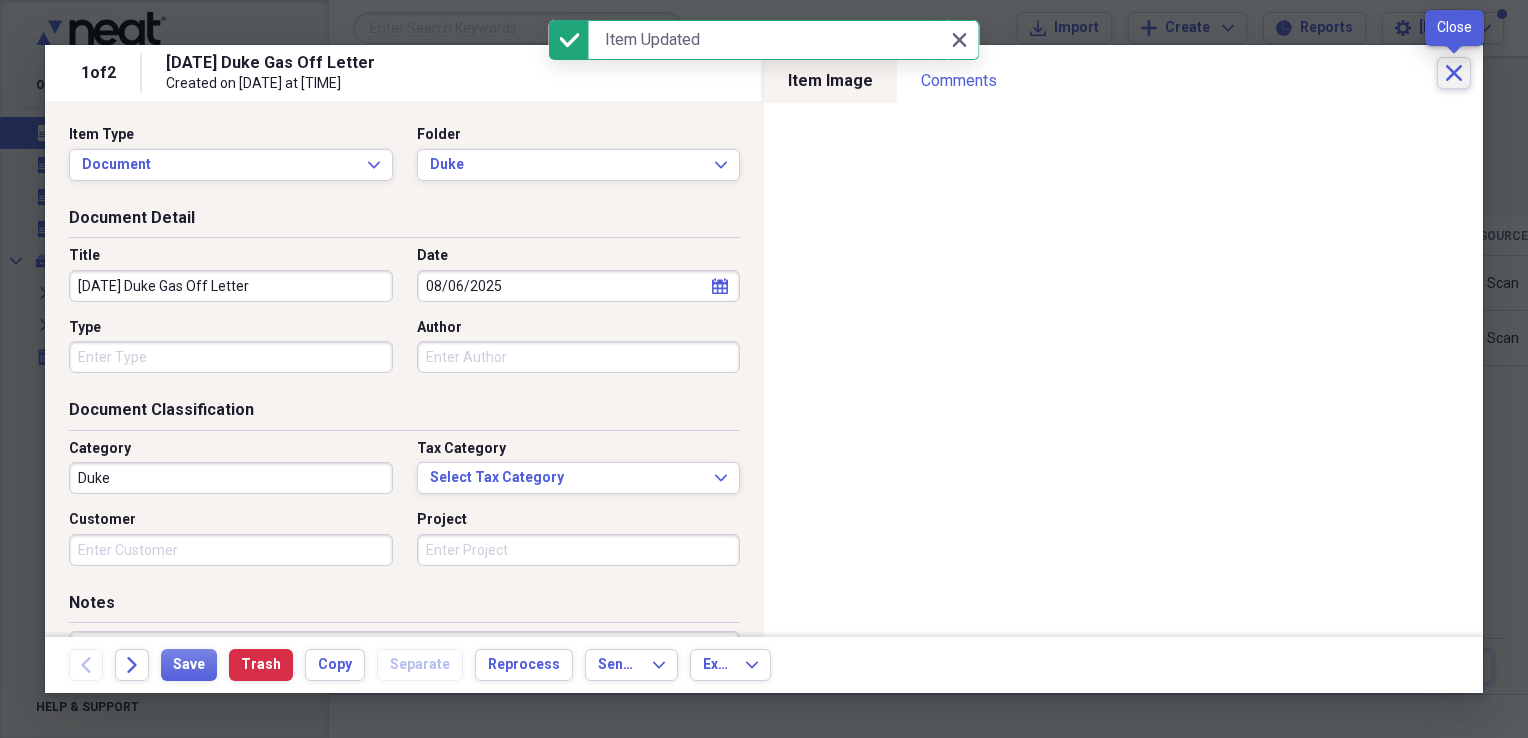 click on "Close" at bounding box center (1454, 73) 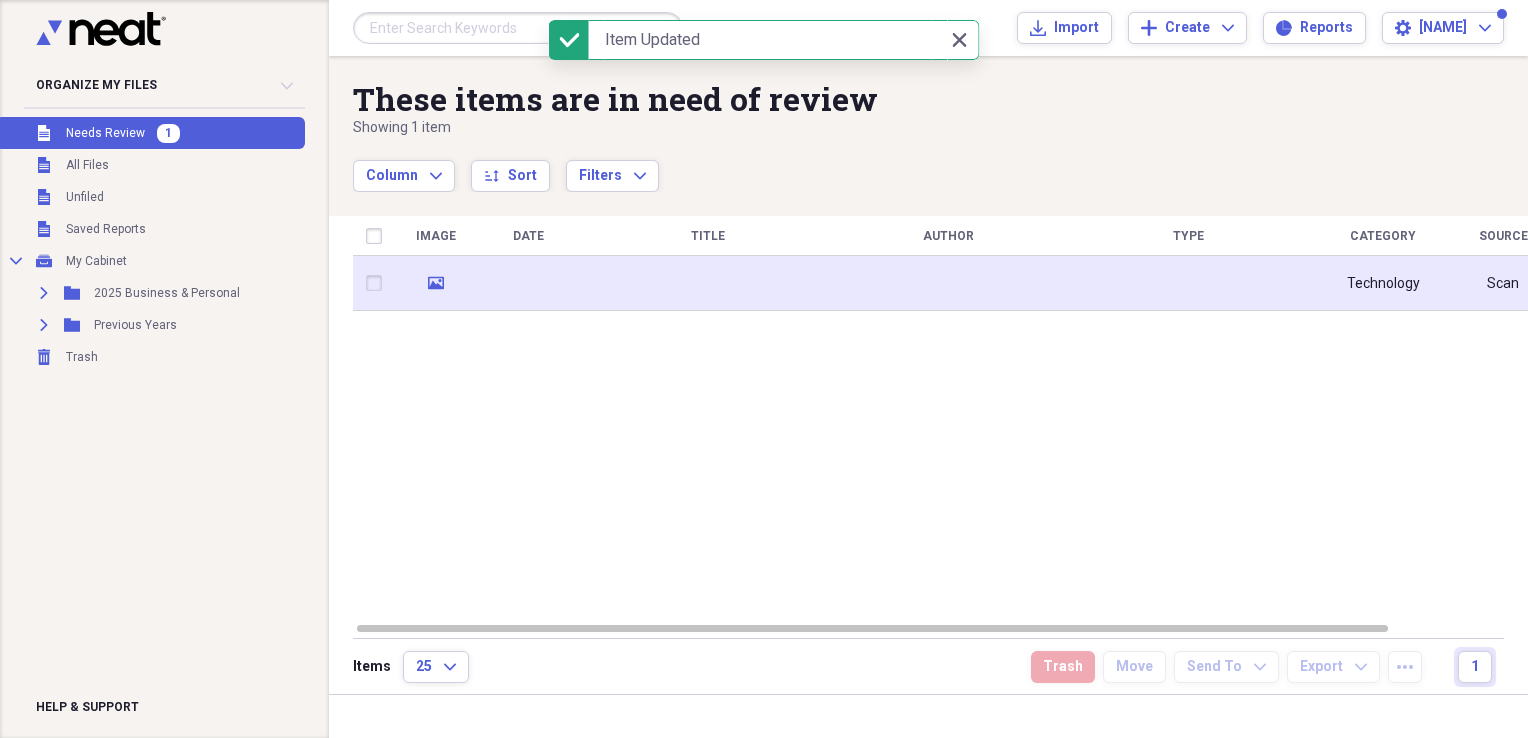 click at bounding box center (708, 283) 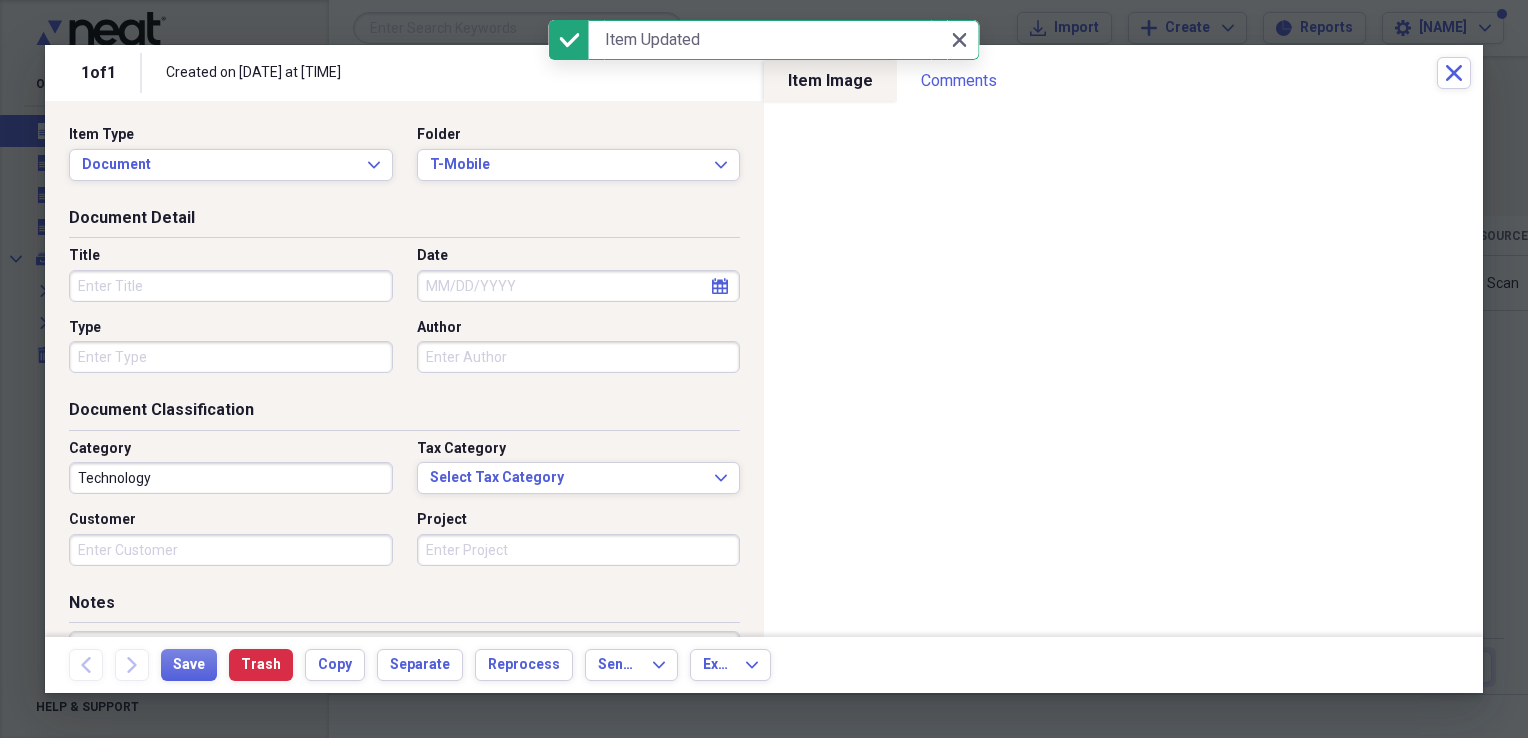 click on "Title" at bounding box center [231, 286] 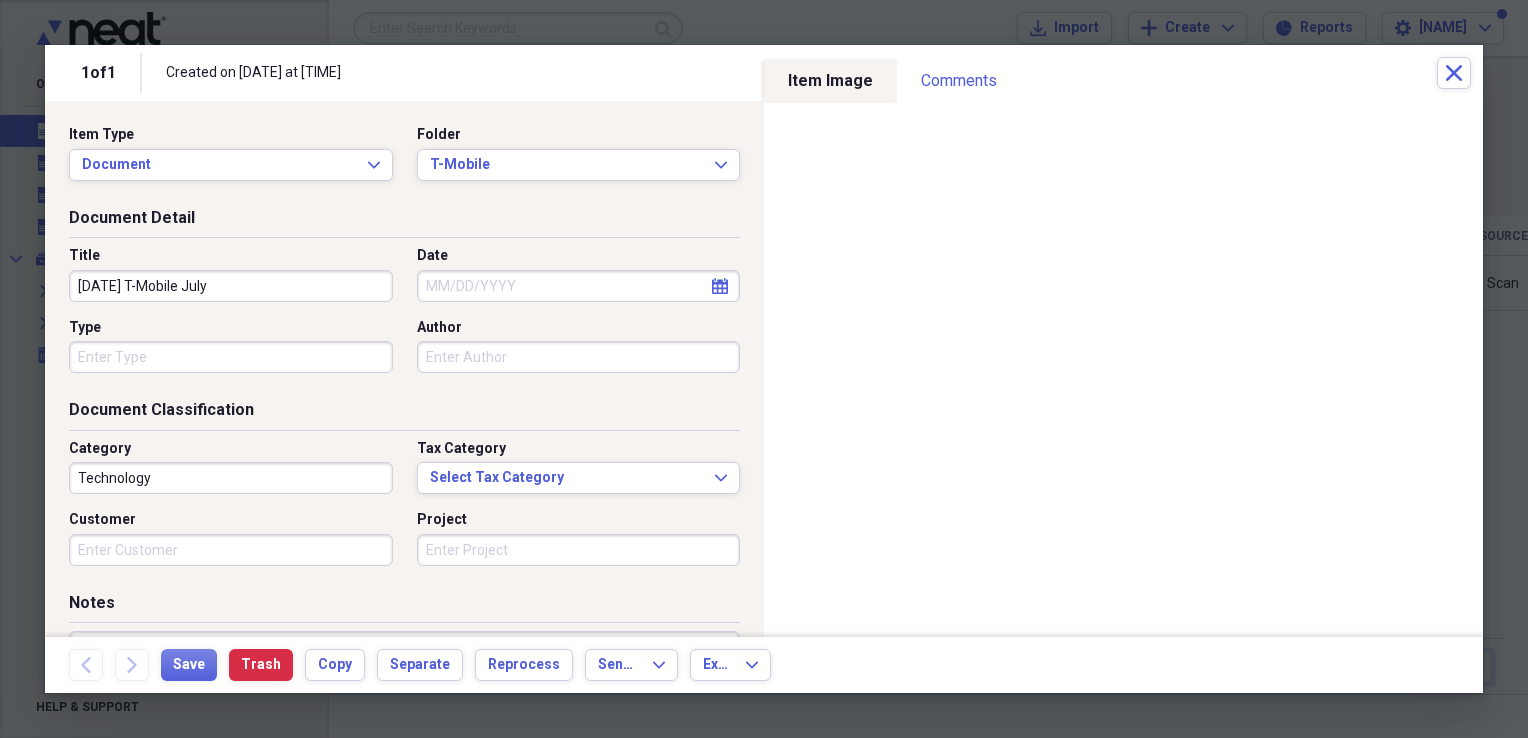 type on "[DATE] T-Mobile July" 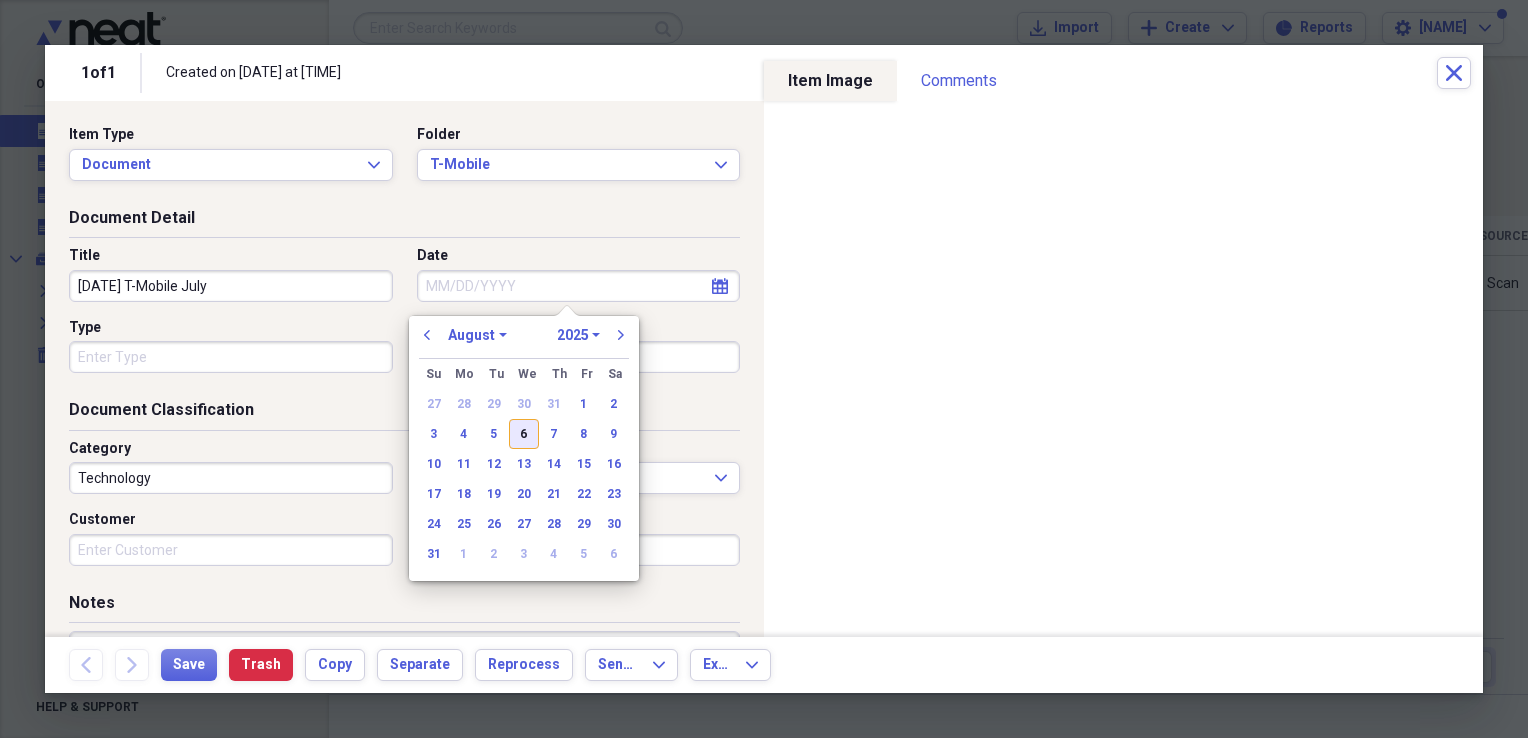 click on "6" at bounding box center (524, 434) 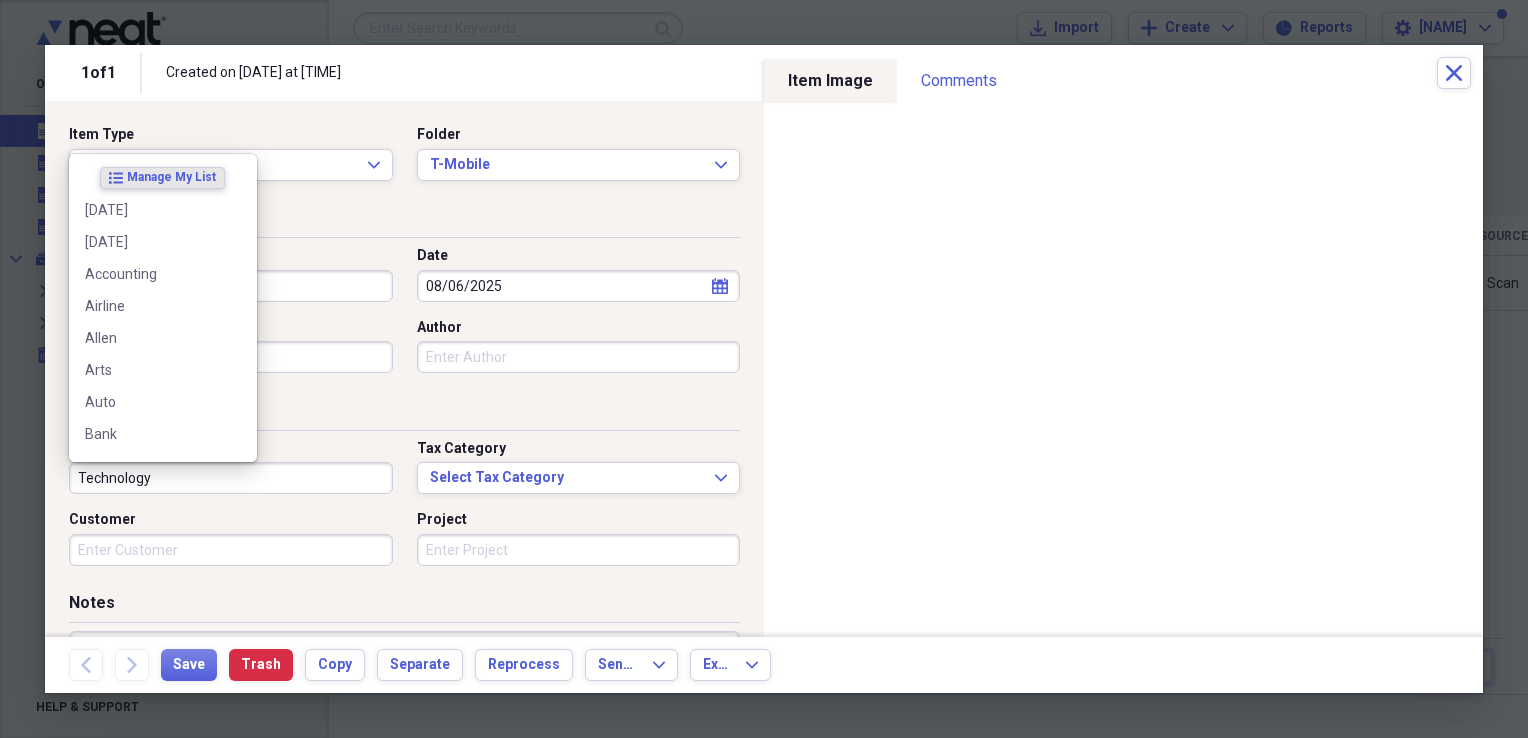 click on "Technology" at bounding box center (231, 478) 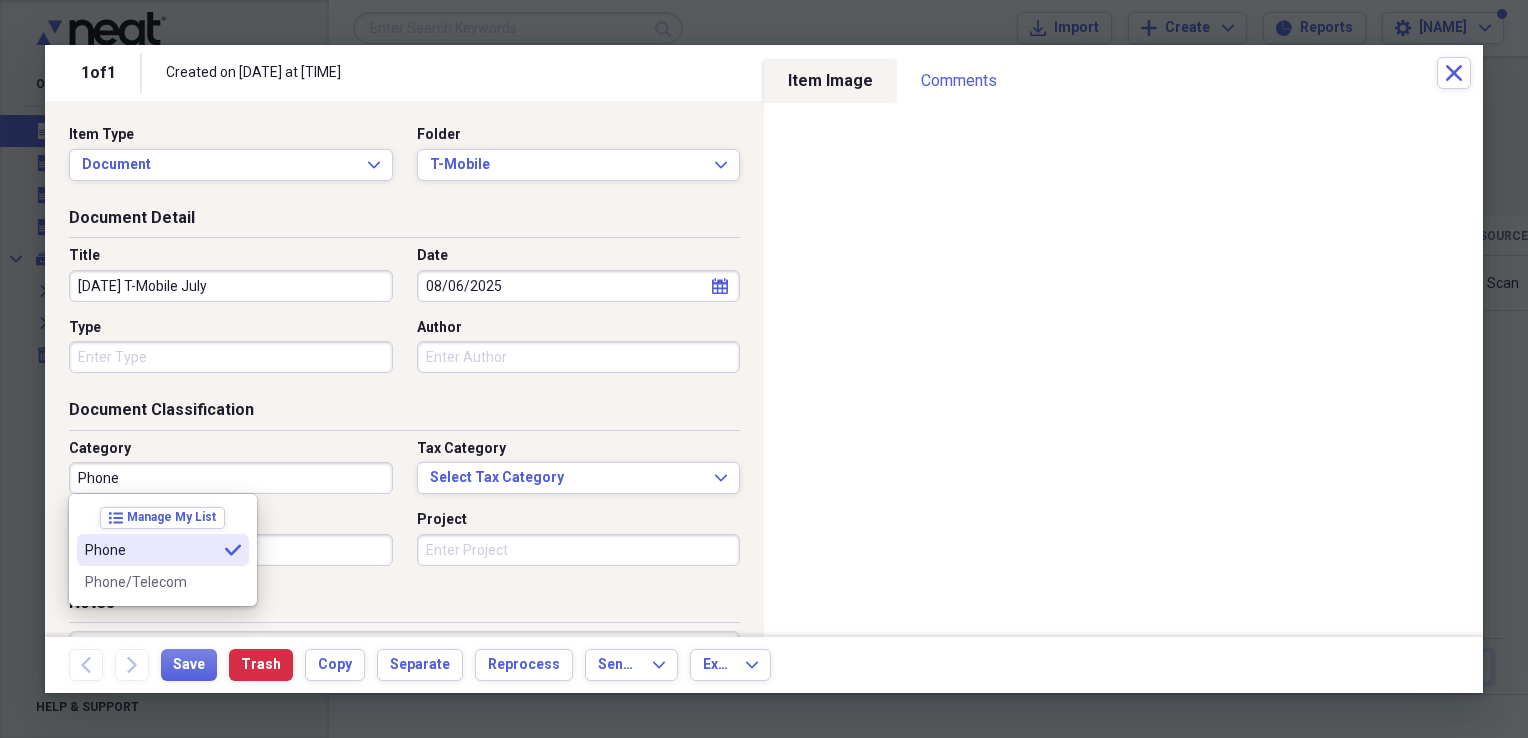 type on "Phone" 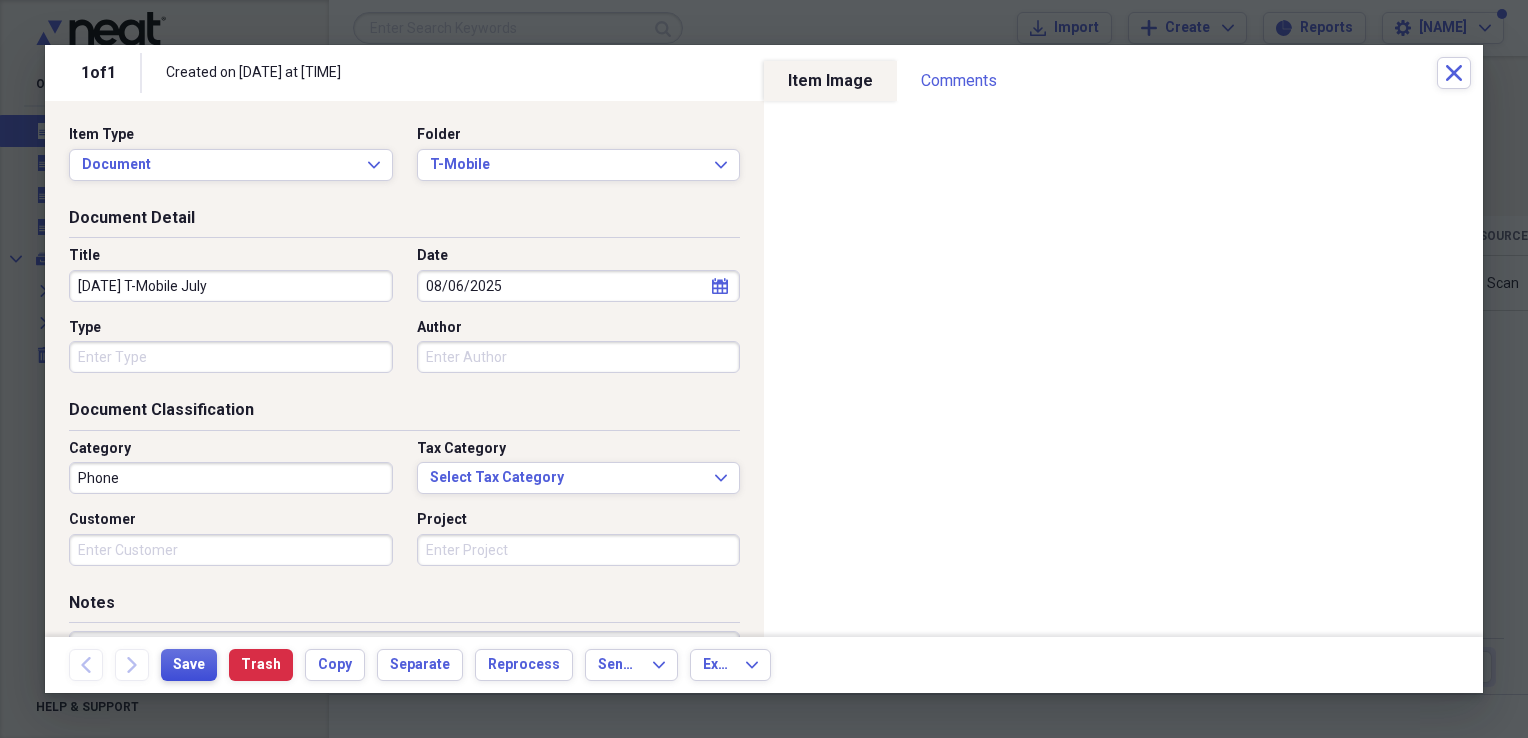 click on "Save" at bounding box center (189, 665) 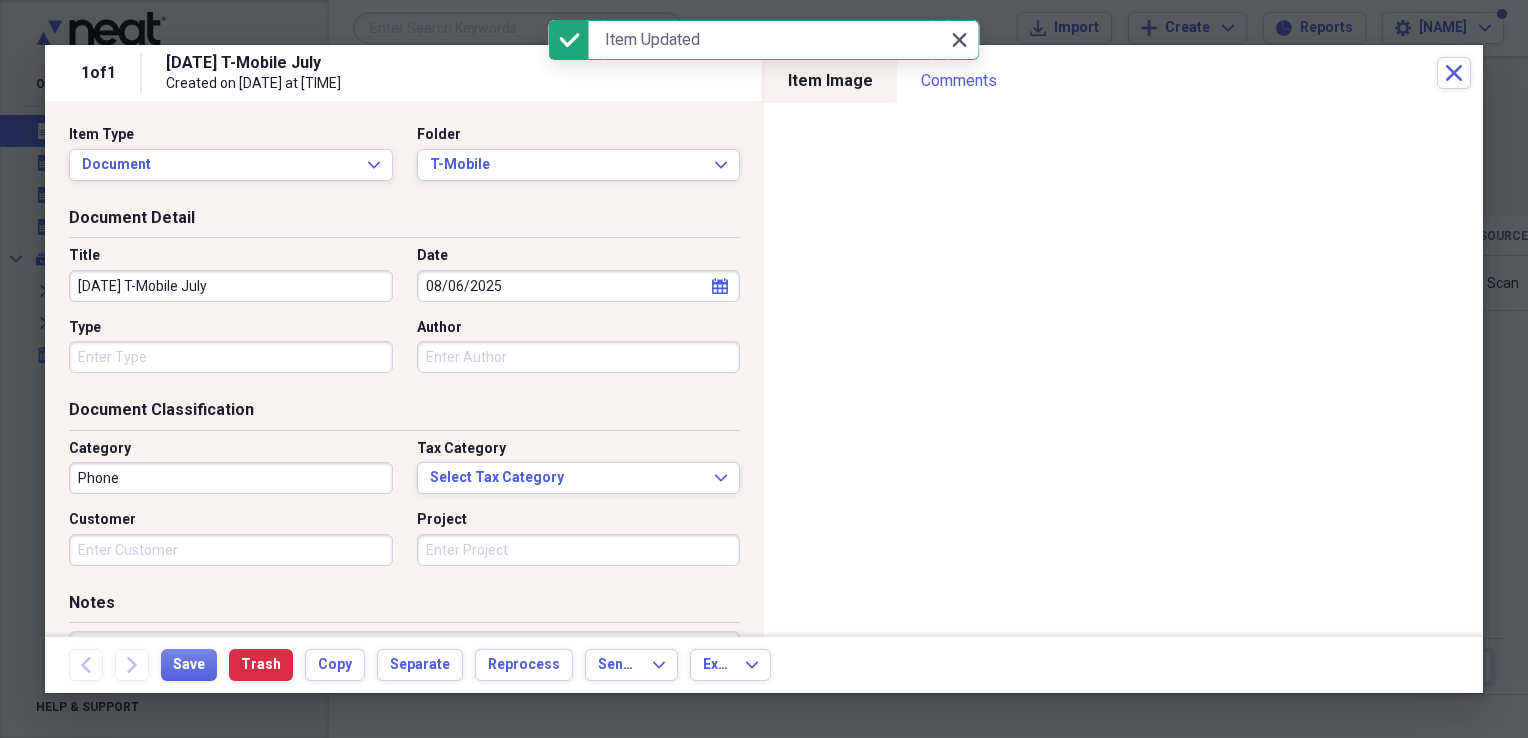 click on "Close Close" at bounding box center [959, 40] 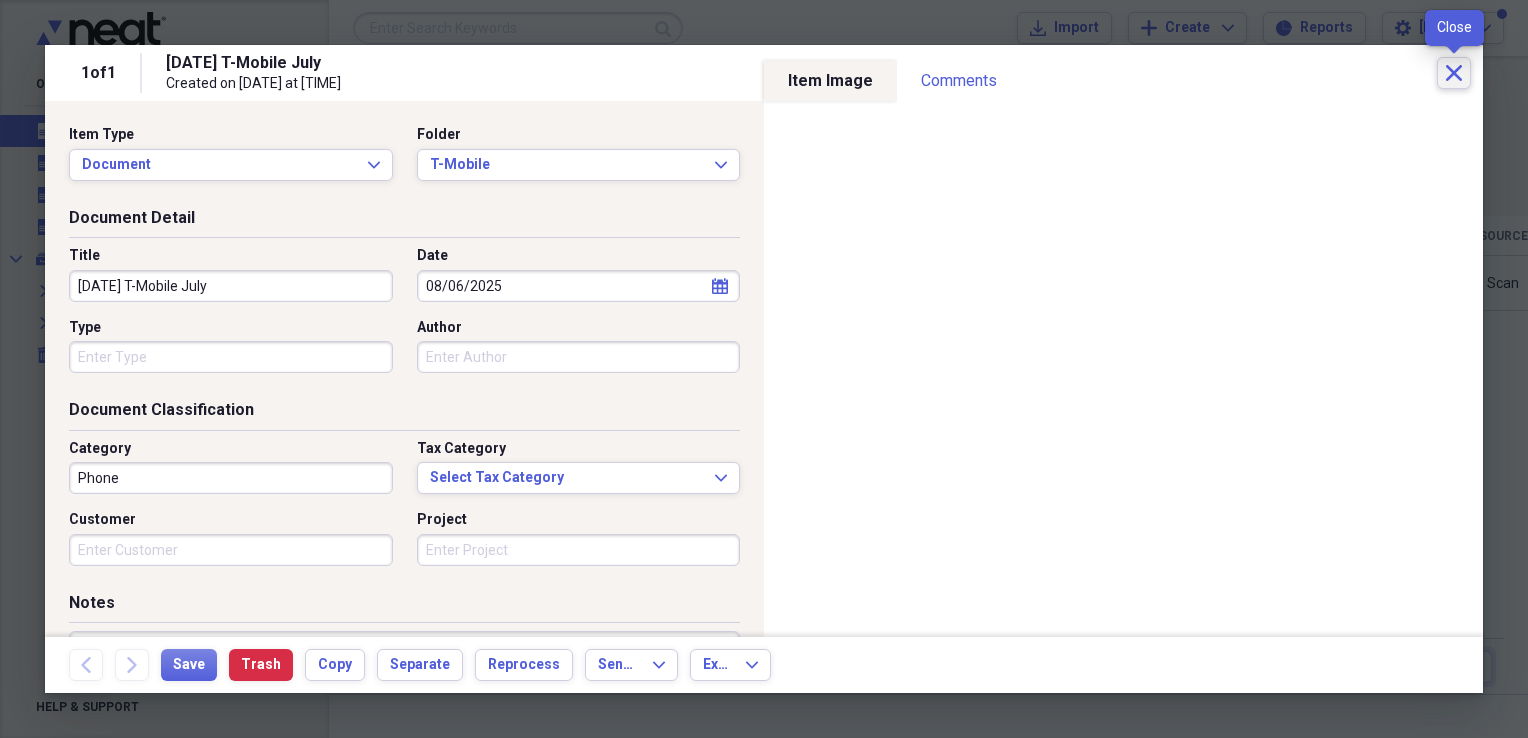click on "Close" 